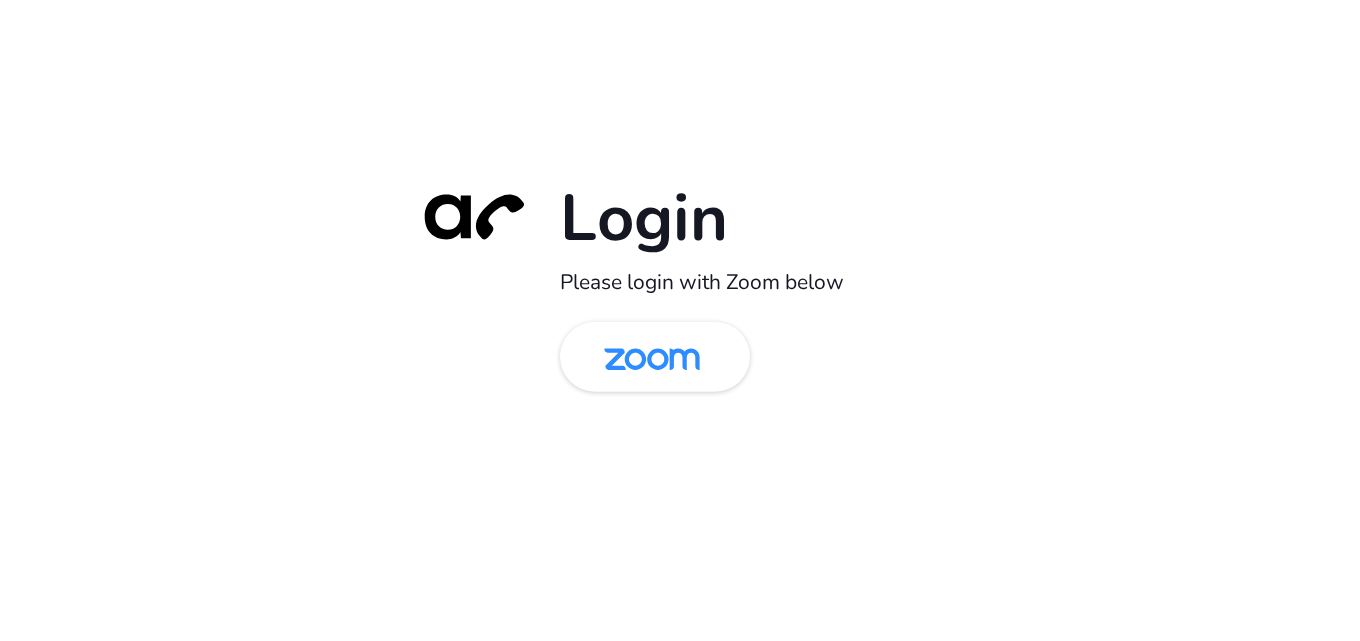 scroll, scrollTop: 0, scrollLeft: 0, axis: both 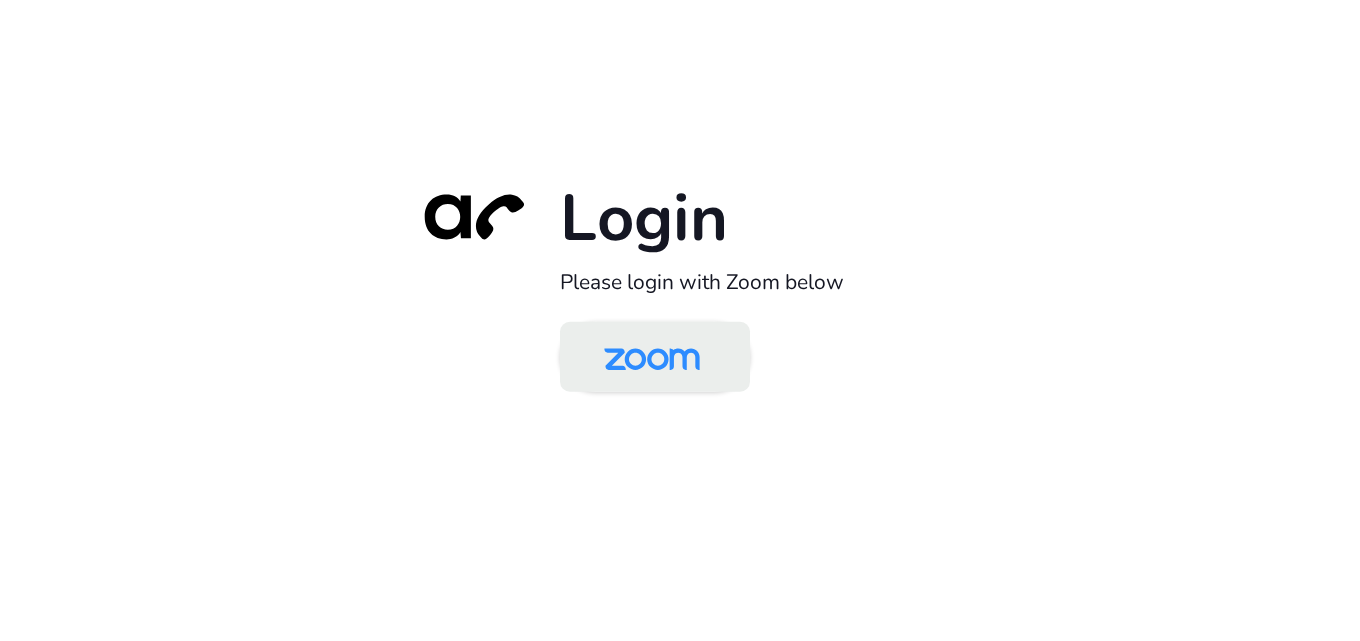 click at bounding box center [652, 358] 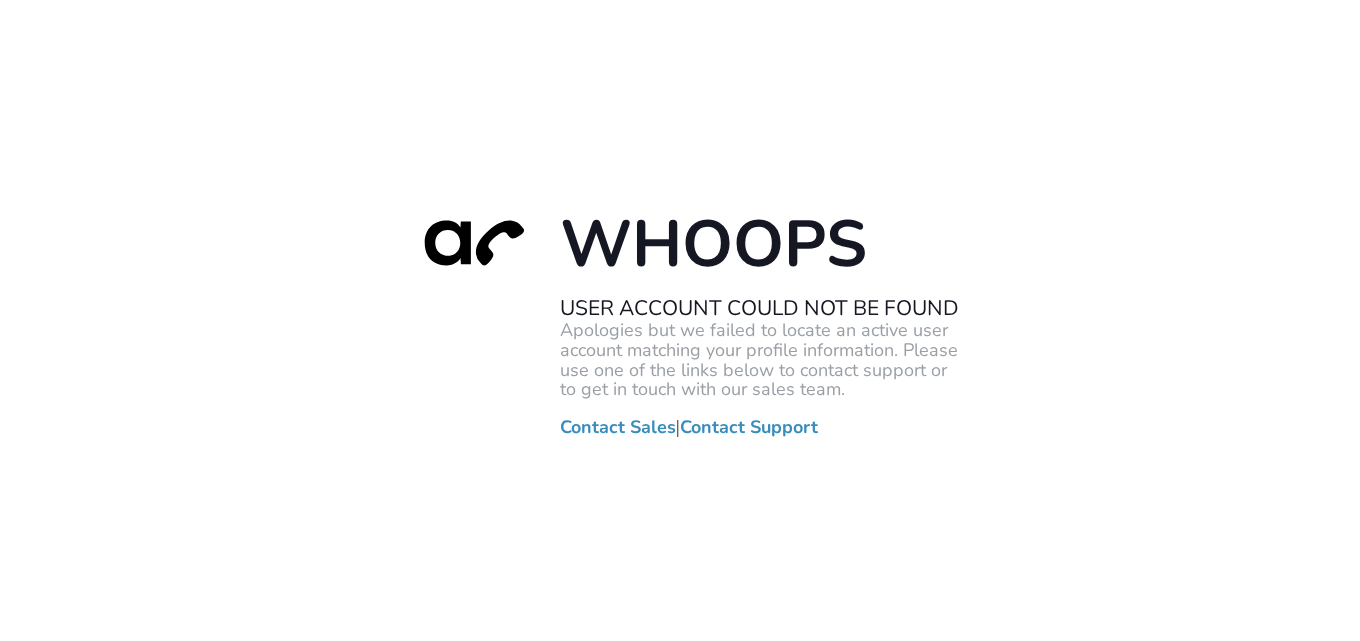 scroll, scrollTop: 0, scrollLeft: 0, axis: both 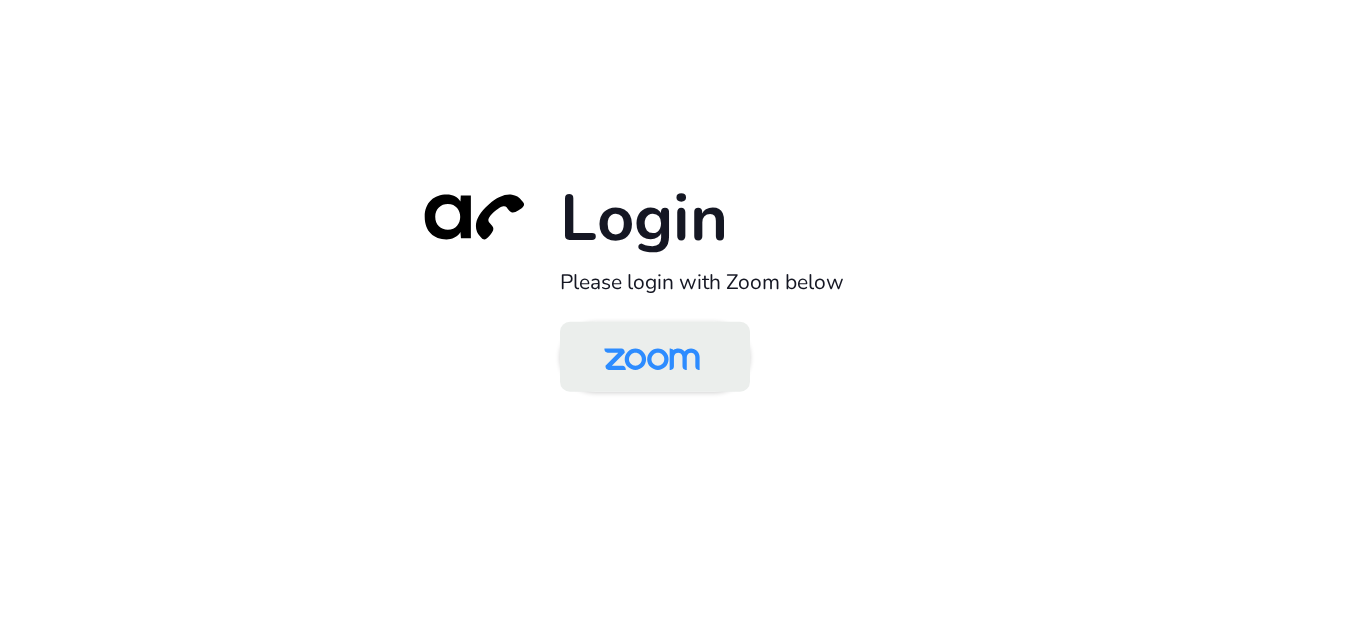click at bounding box center [652, 358] 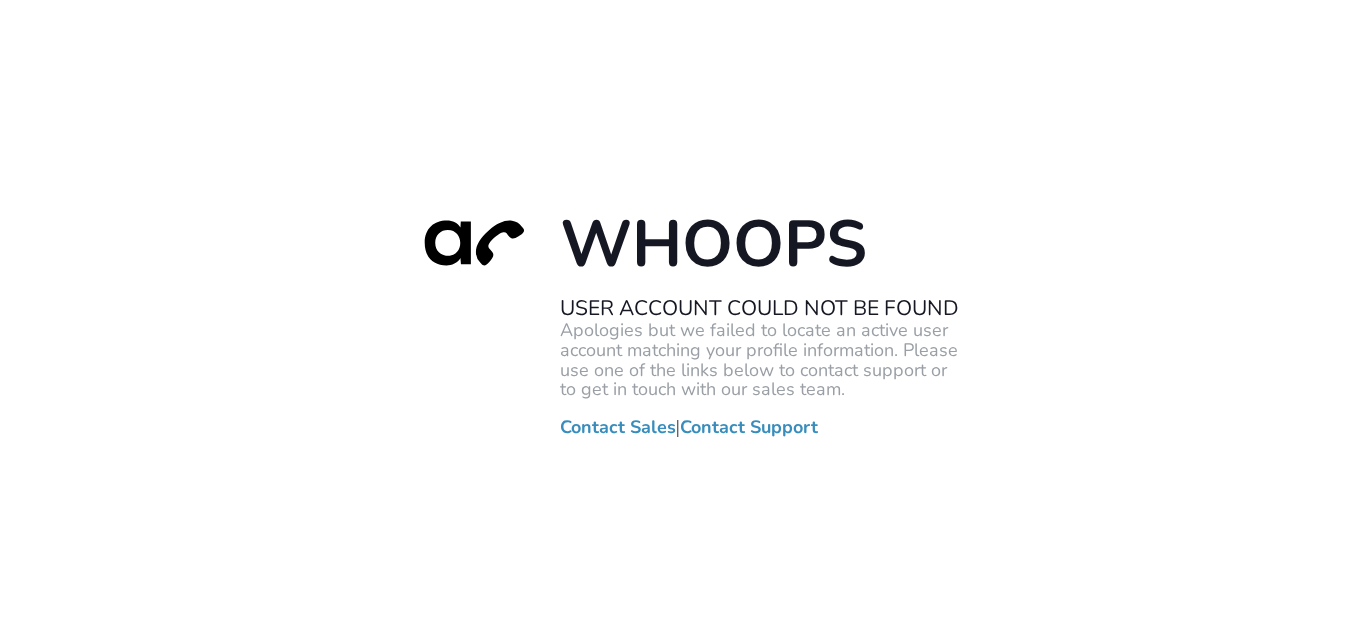 scroll, scrollTop: 0, scrollLeft: 0, axis: both 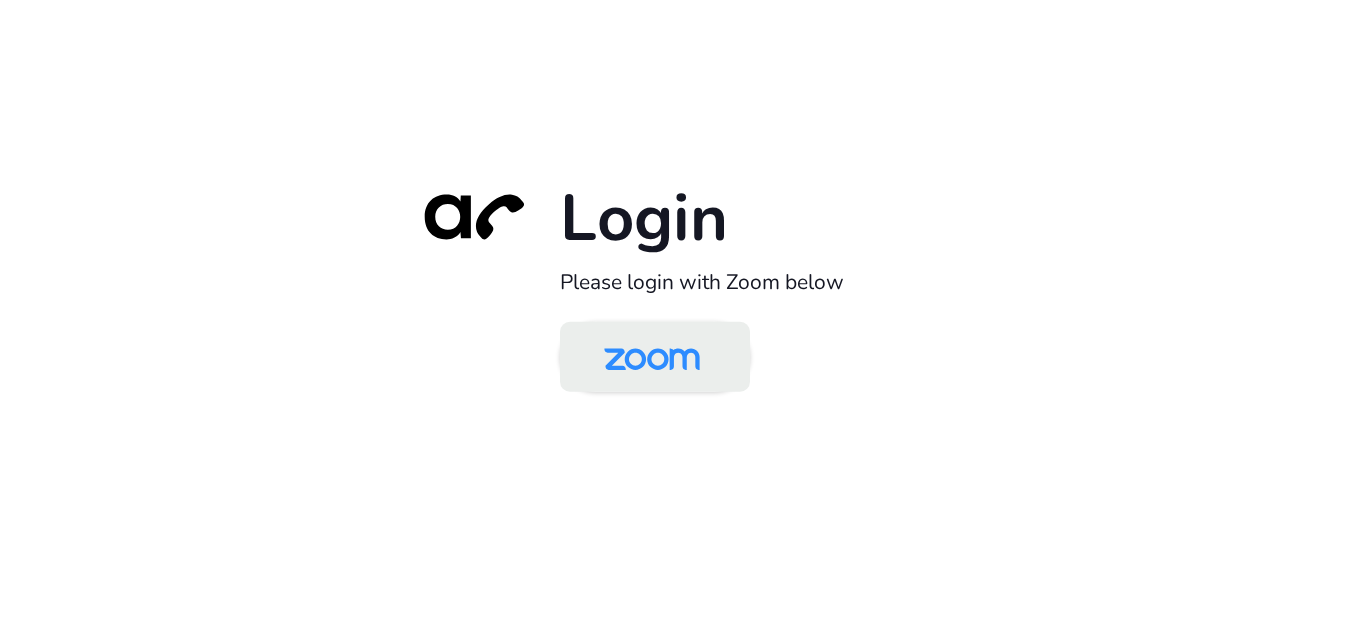 click at bounding box center [652, 358] 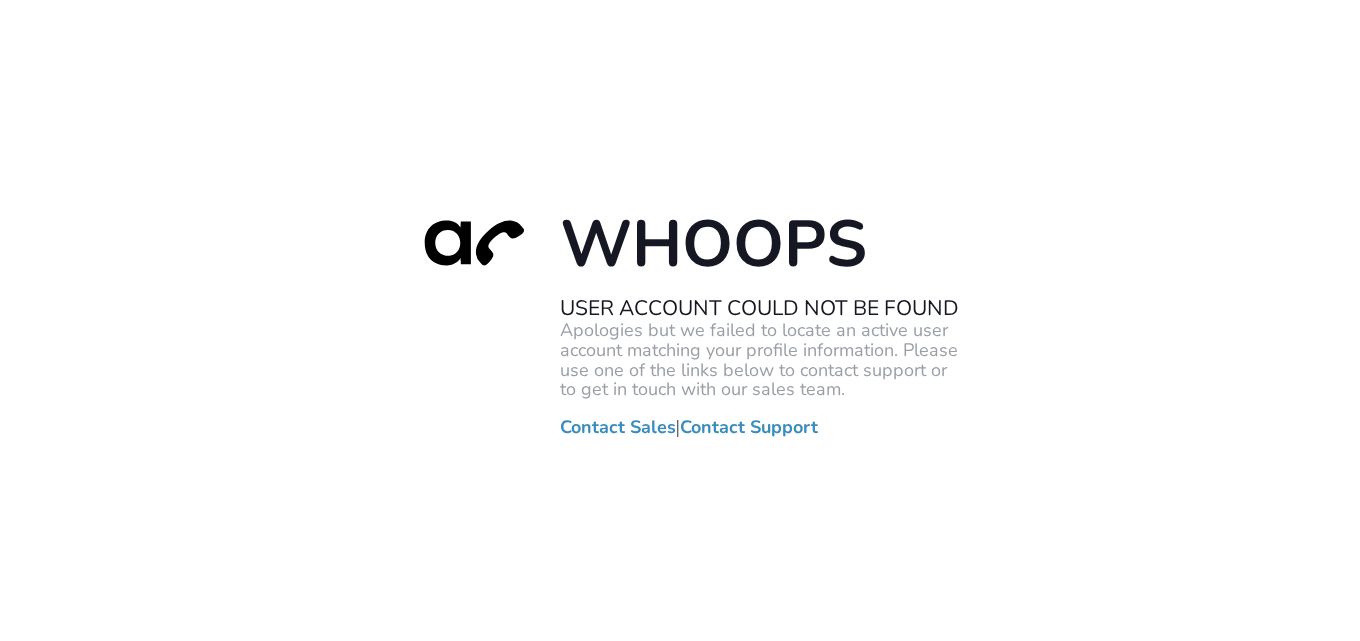 scroll, scrollTop: 0, scrollLeft: 0, axis: both 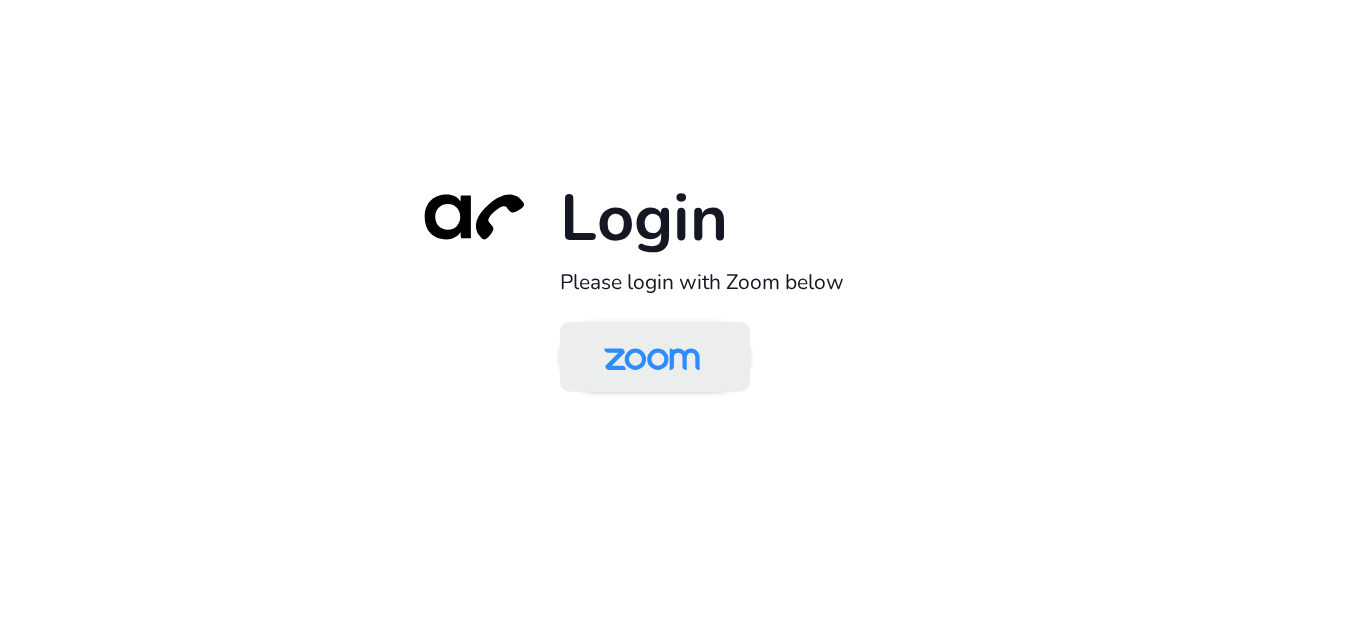 click at bounding box center [655, 357] 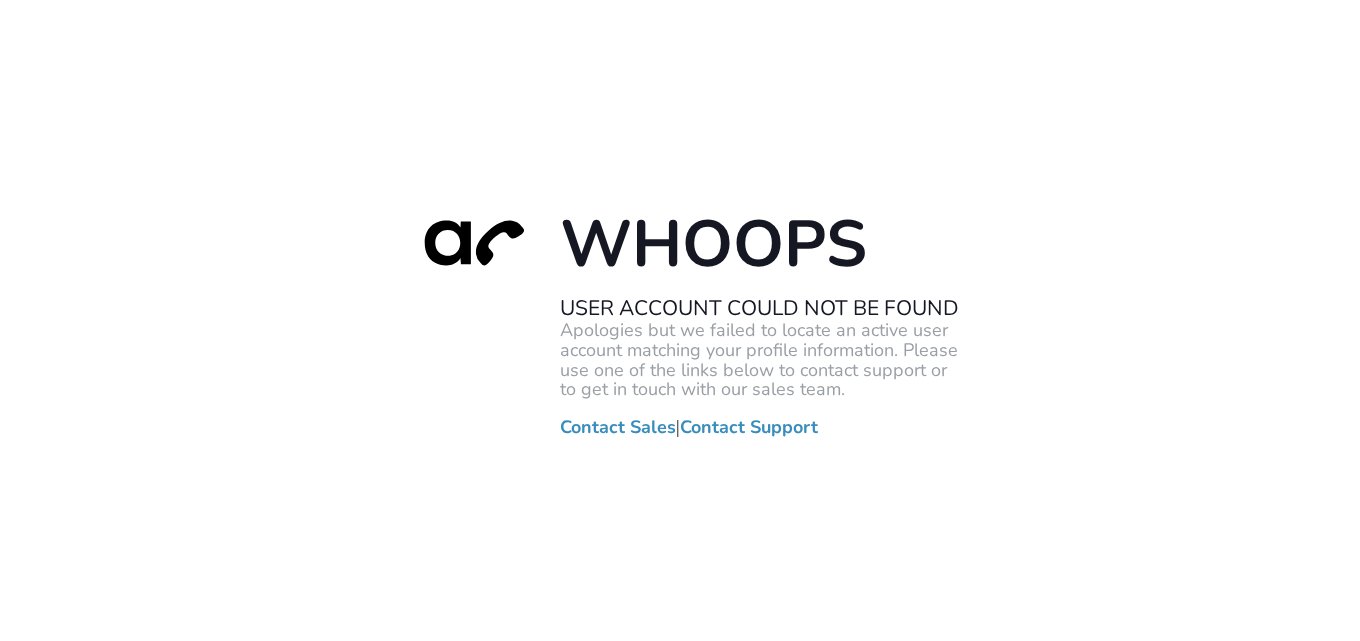 scroll, scrollTop: 0, scrollLeft: 0, axis: both 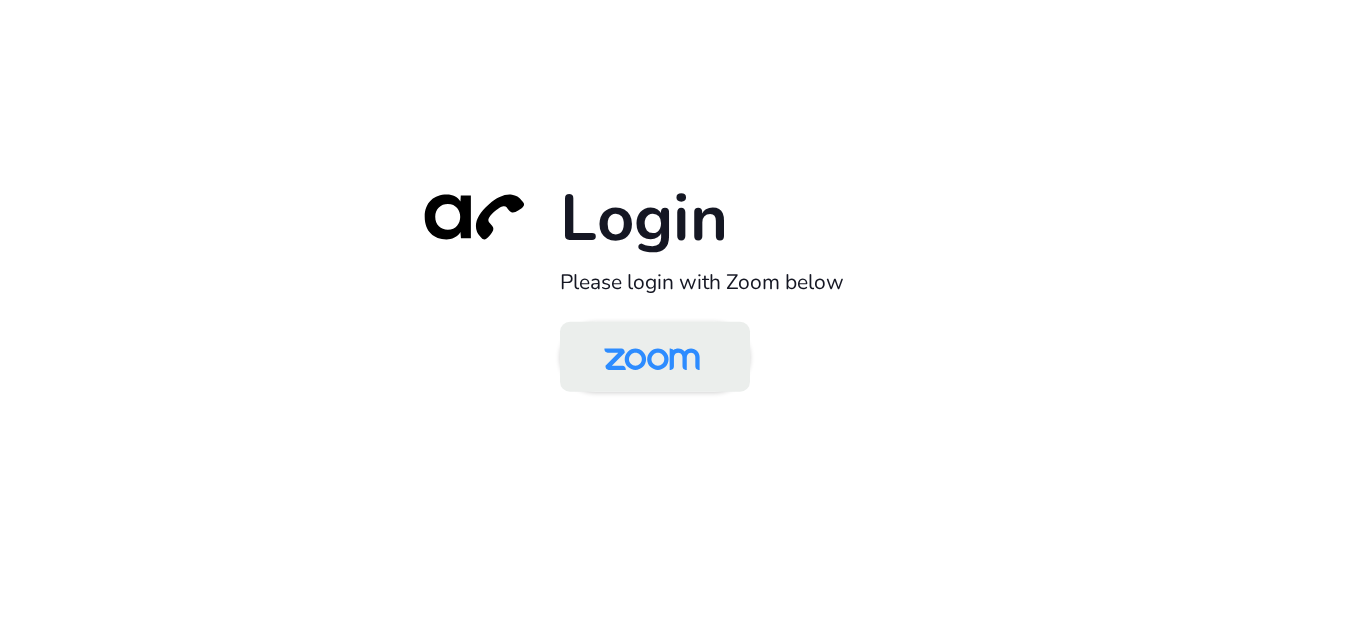 click at bounding box center (652, 358) 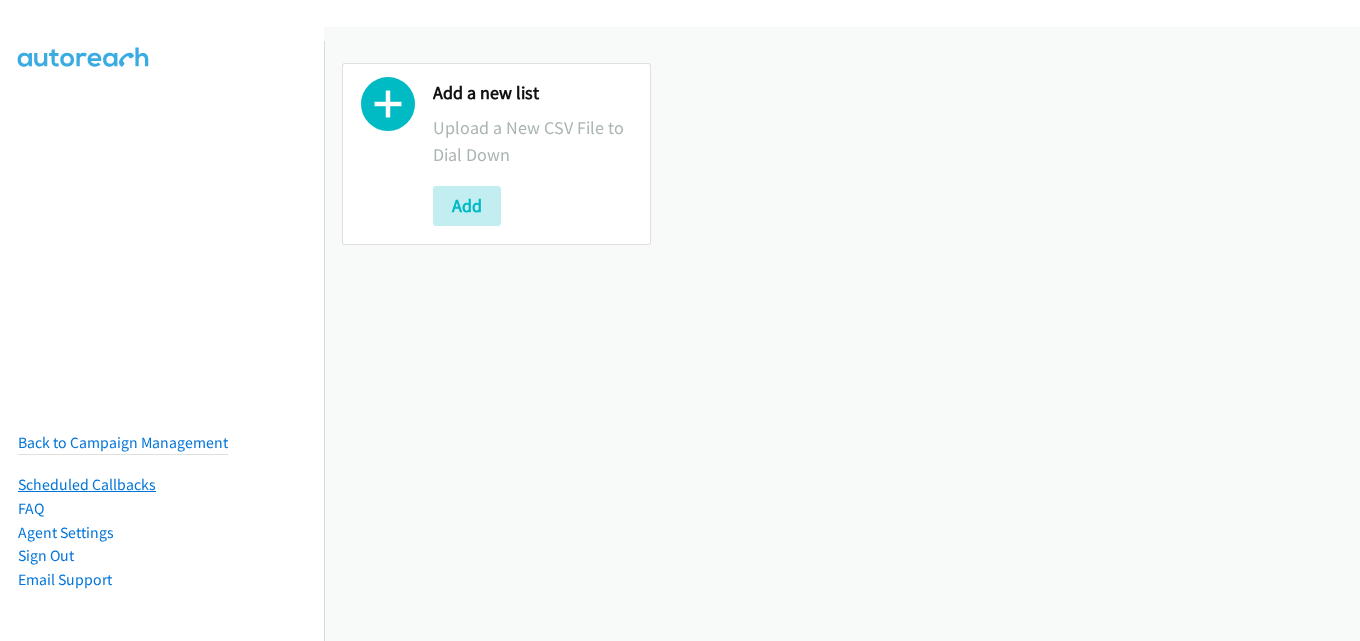 scroll, scrollTop: 0, scrollLeft: 0, axis: both 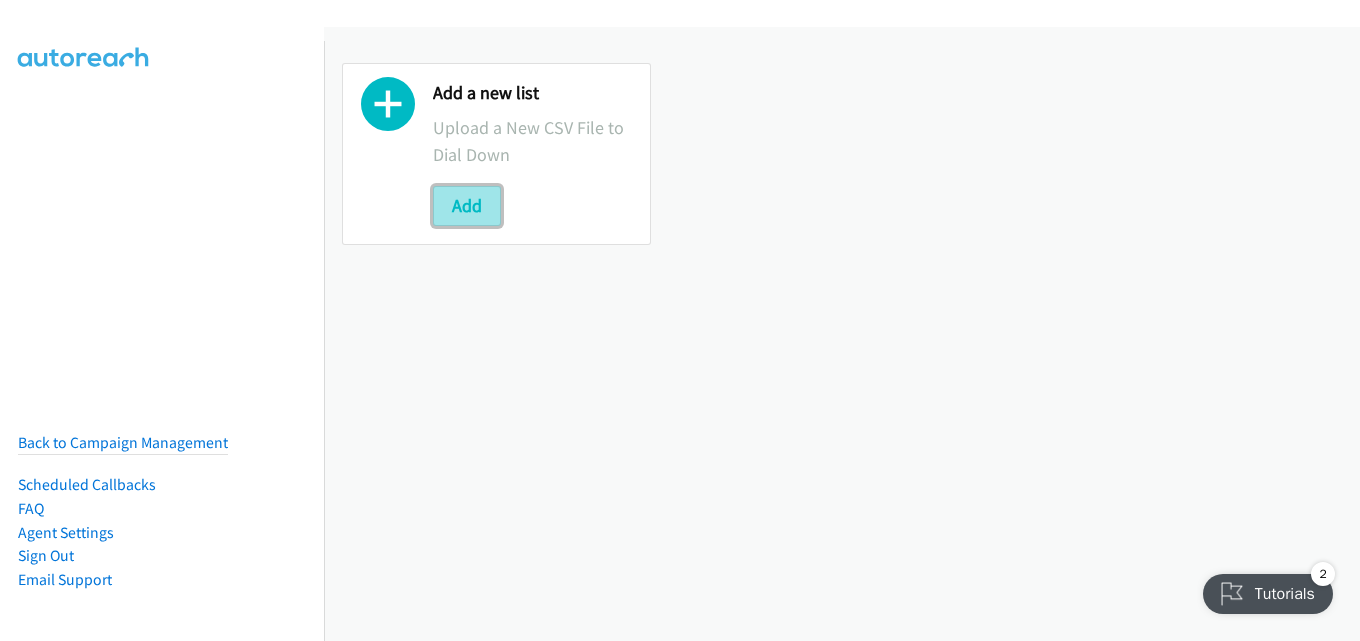 click on "Add" at bounding box center (467, 206) 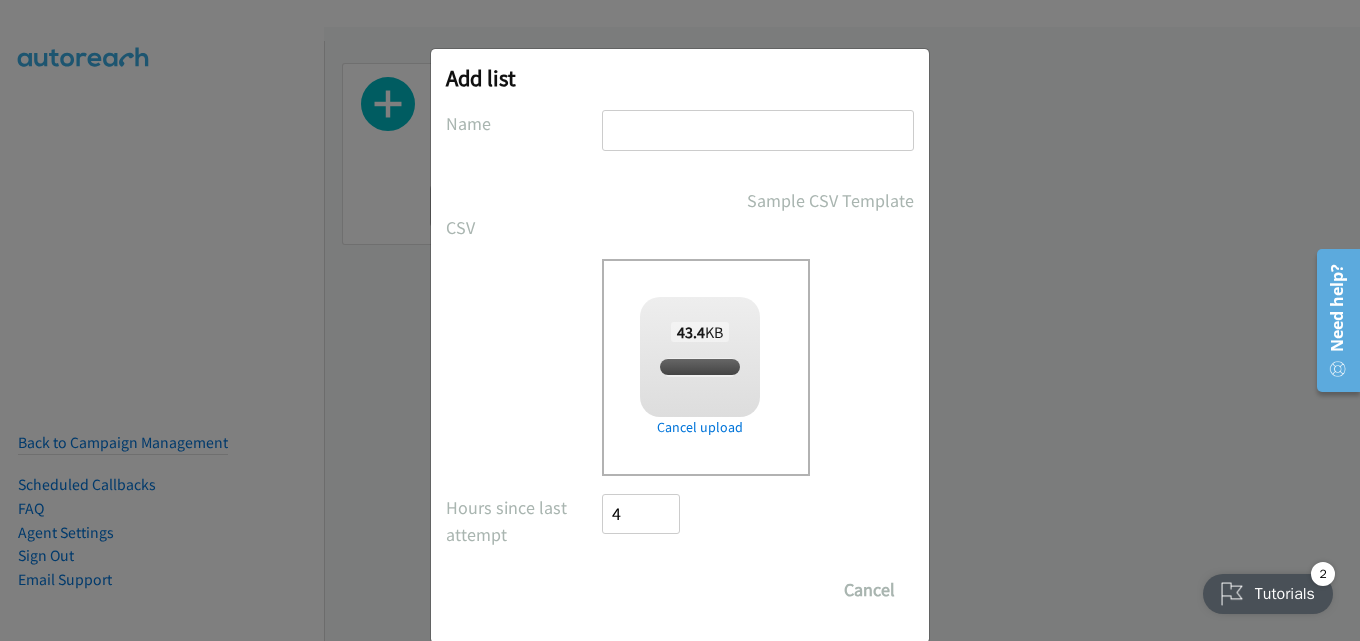 checkbox on "true" 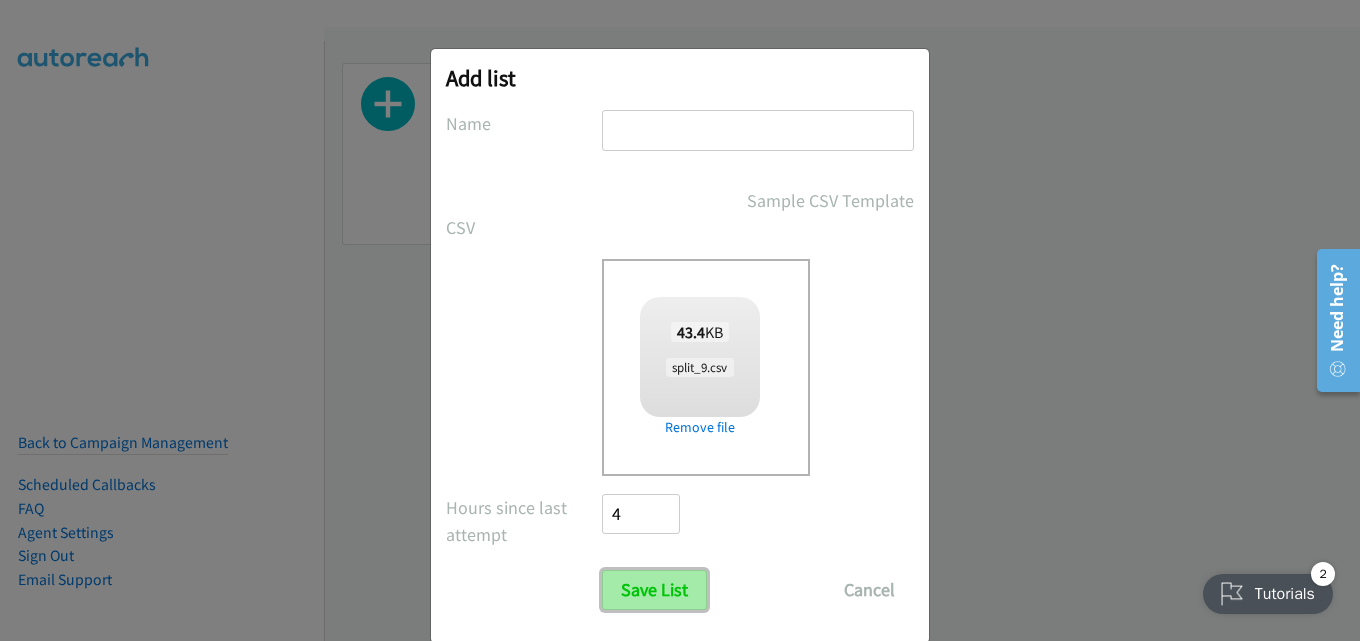 click on "Save List" at bounding box center [654, 590] 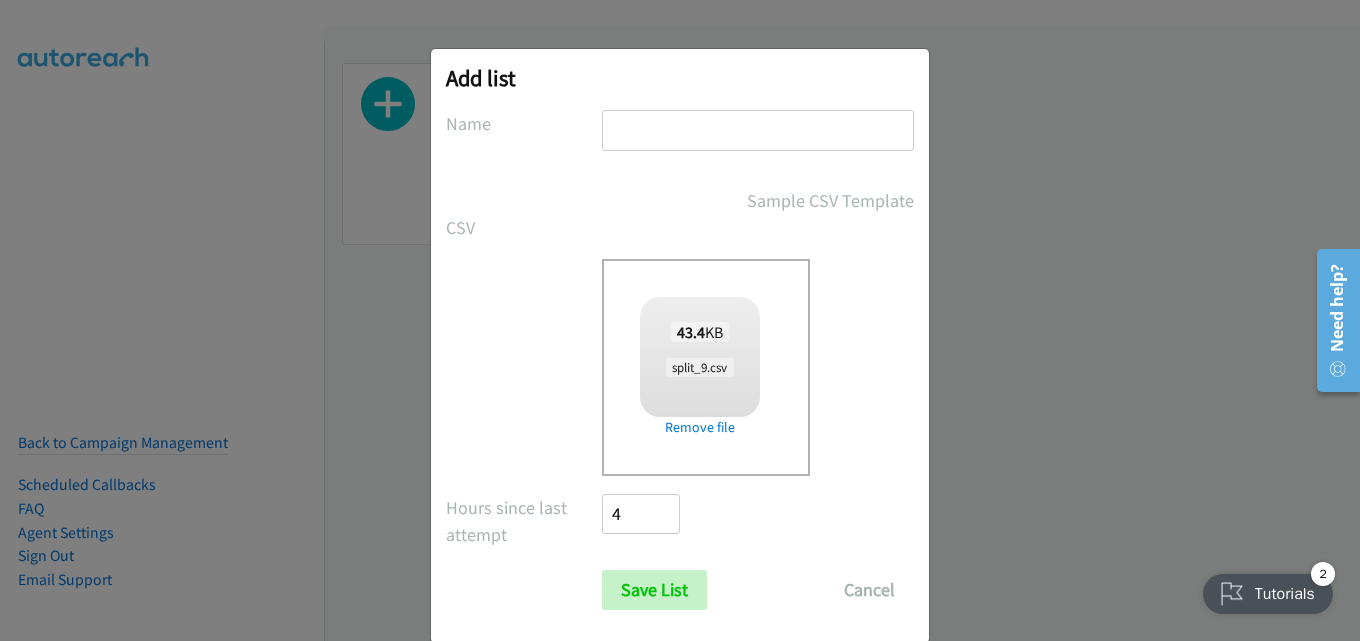 click at bounding box center [758, 130] 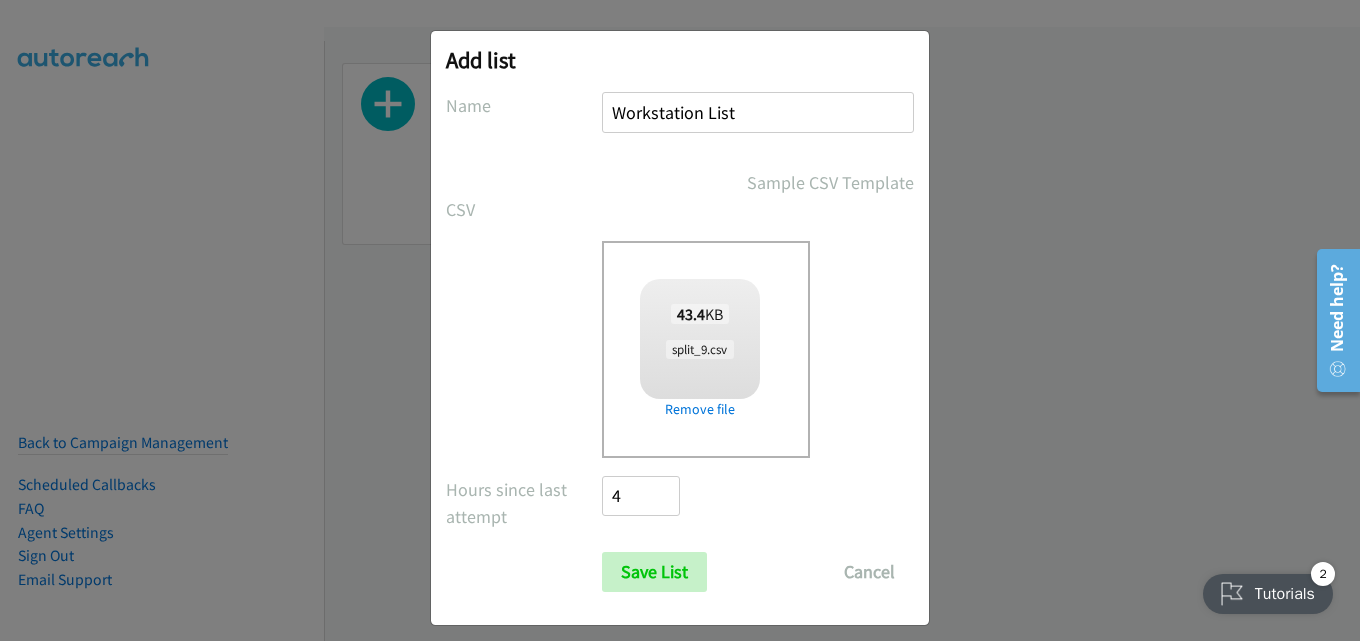 scroll, scrollTop: 33, scrollLeft: 0, axis: vertical 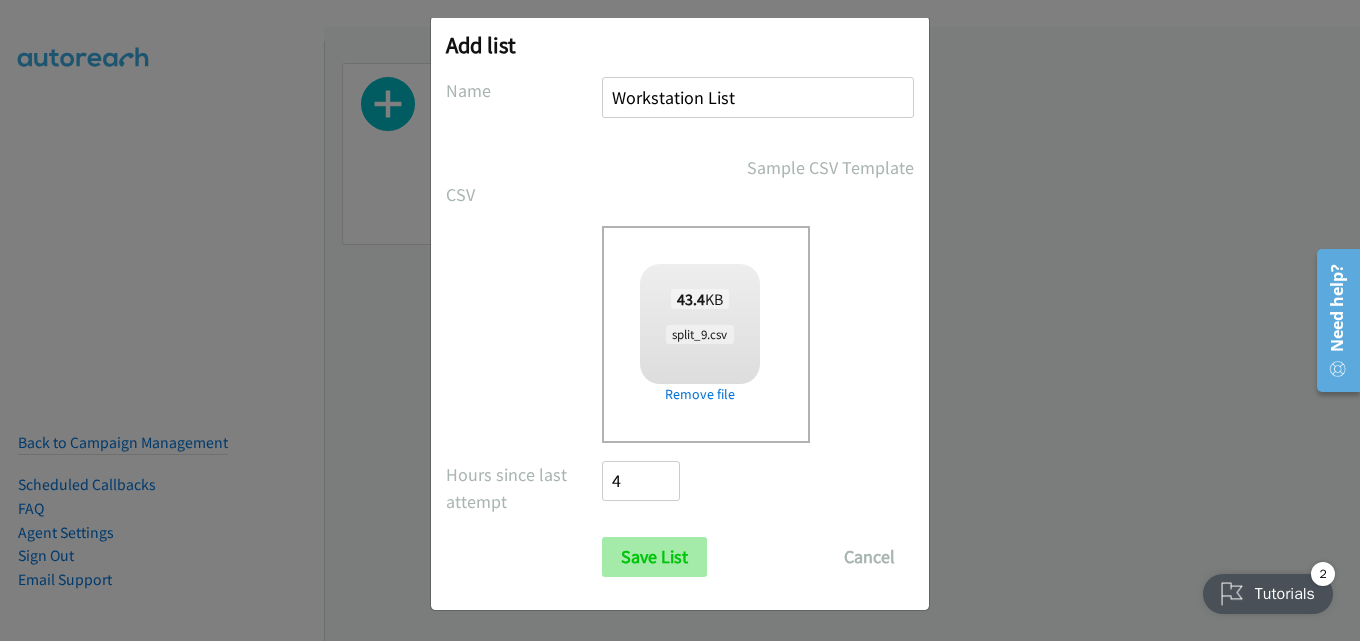 type on "Workstation List" 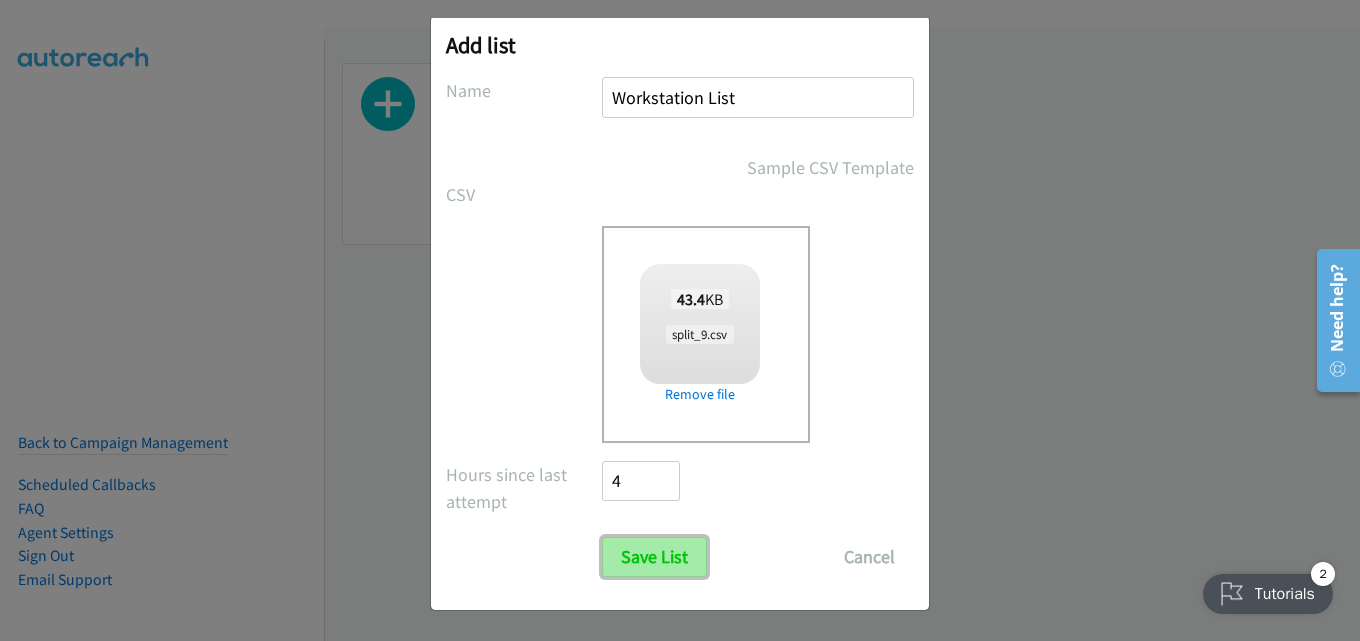 click on "Save List" at bounding box center [654, 557] 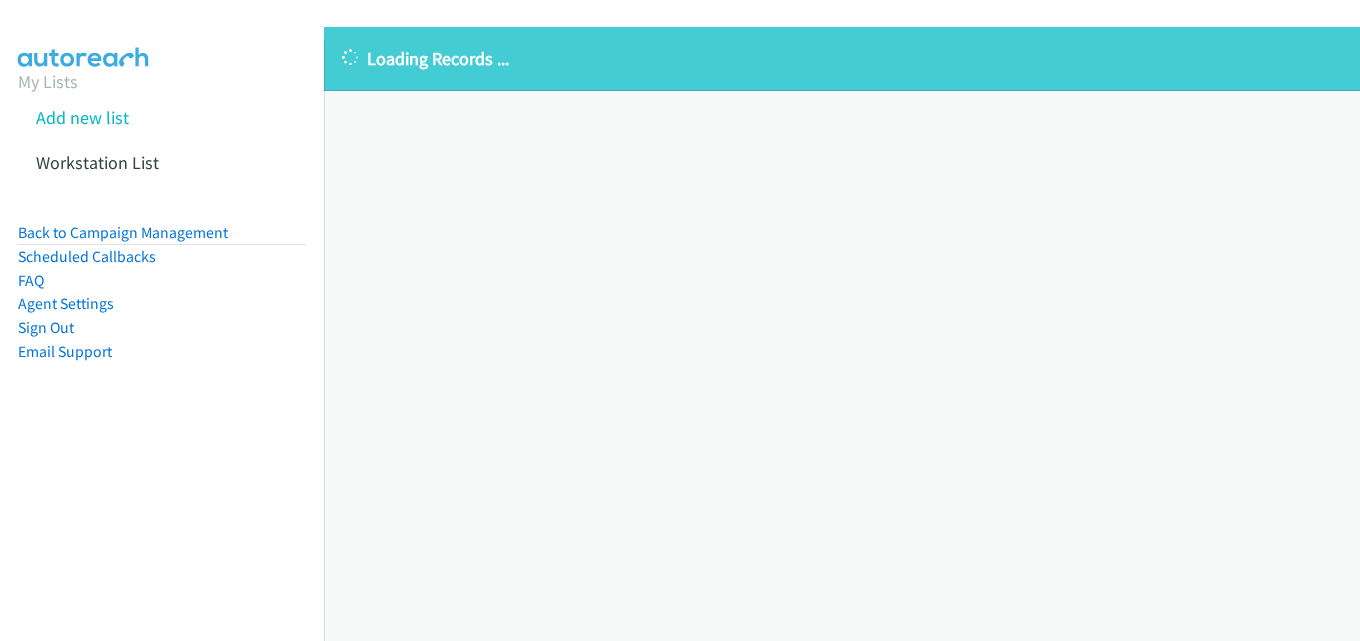 scroll, scrollTop: 0, scrollLeft: 0, axis: both 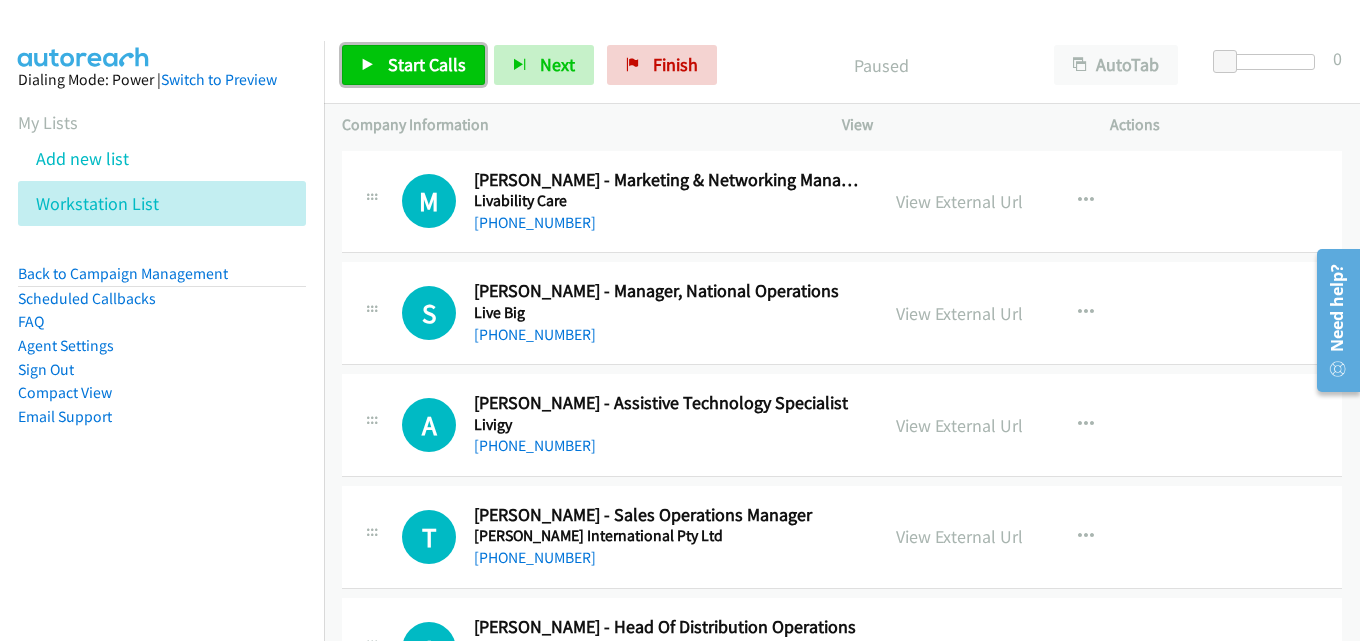 click at bounding box center (368, 66) 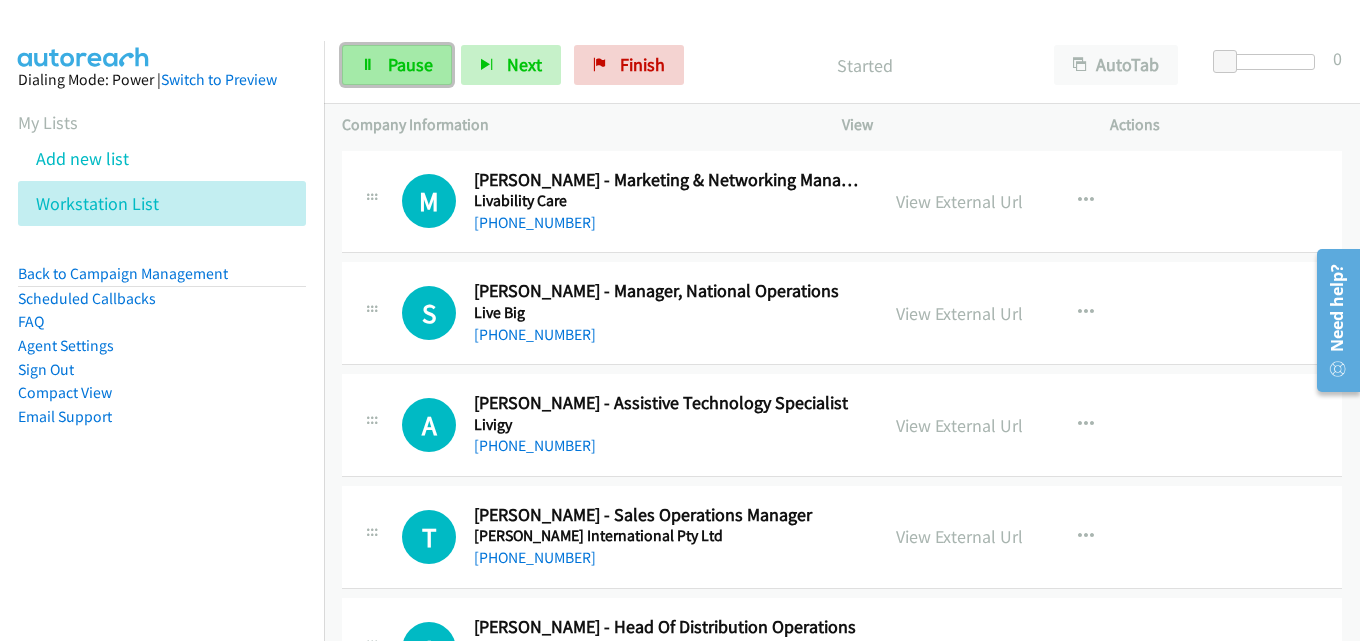 click at bounding box center (368, 66) 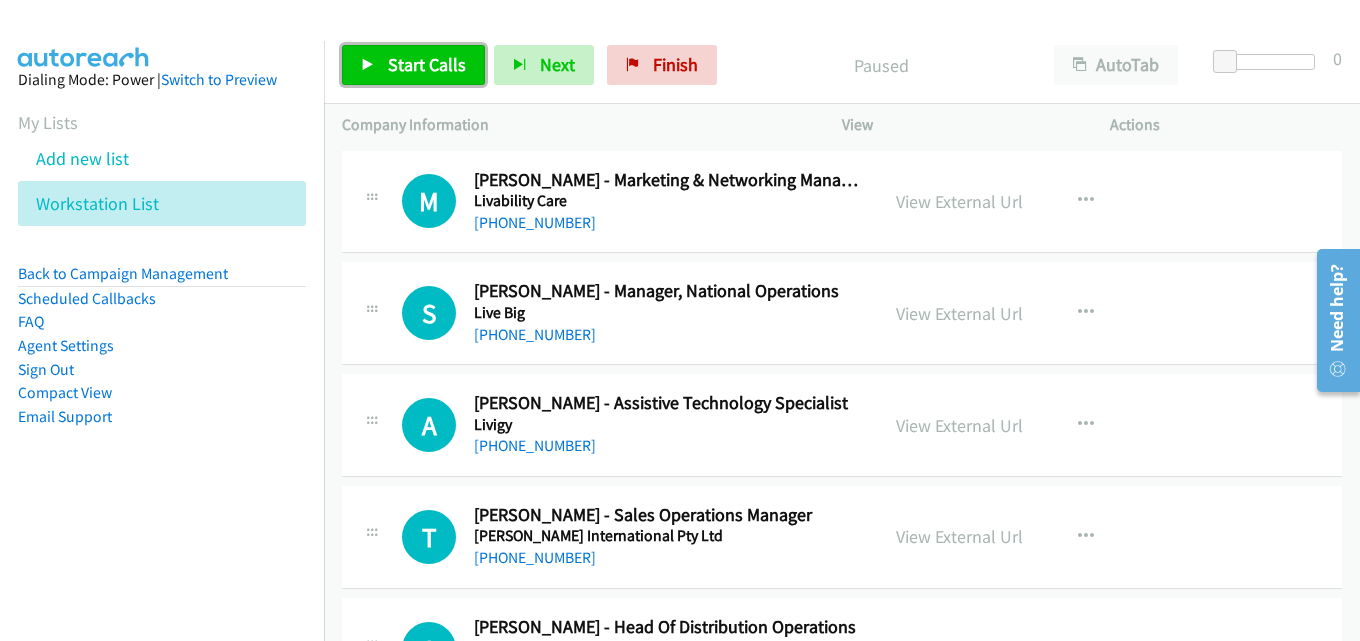 click on "Start Calls" at bounding box center (413, 65) 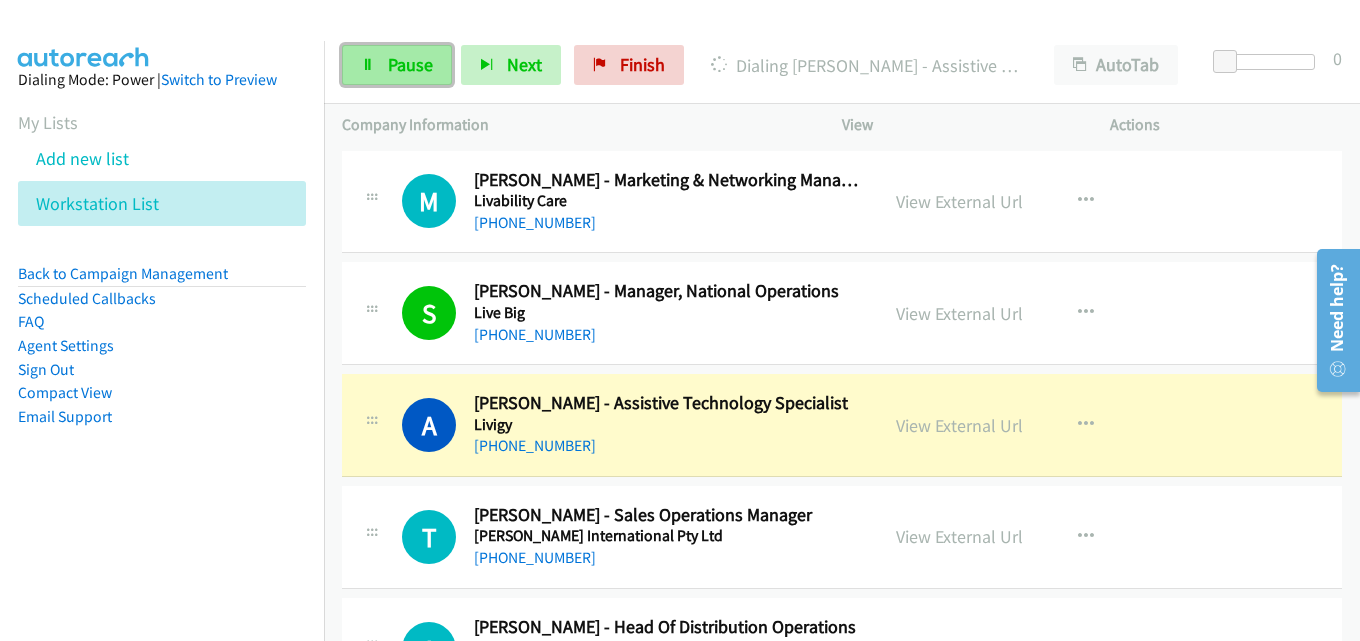 click on "Pause" at bounding box center (410, 64) 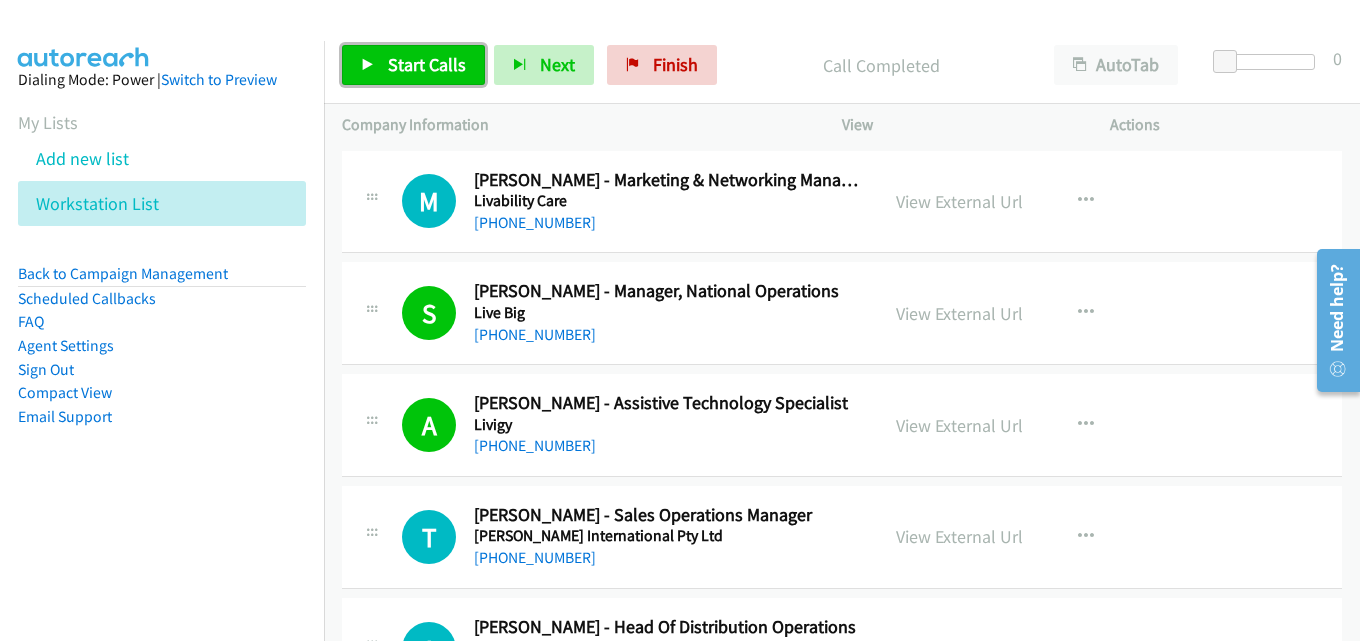 click at bounding box center (368, 66) 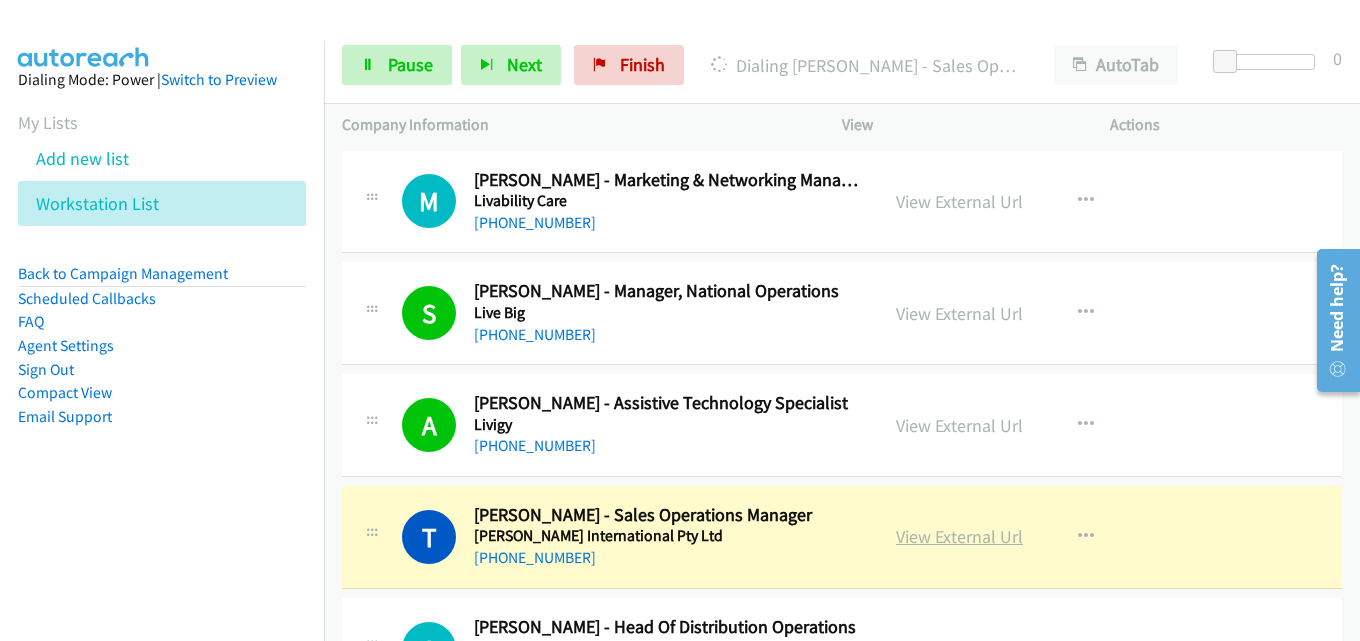 click on "View External Url" at bounding box center [959, 536] 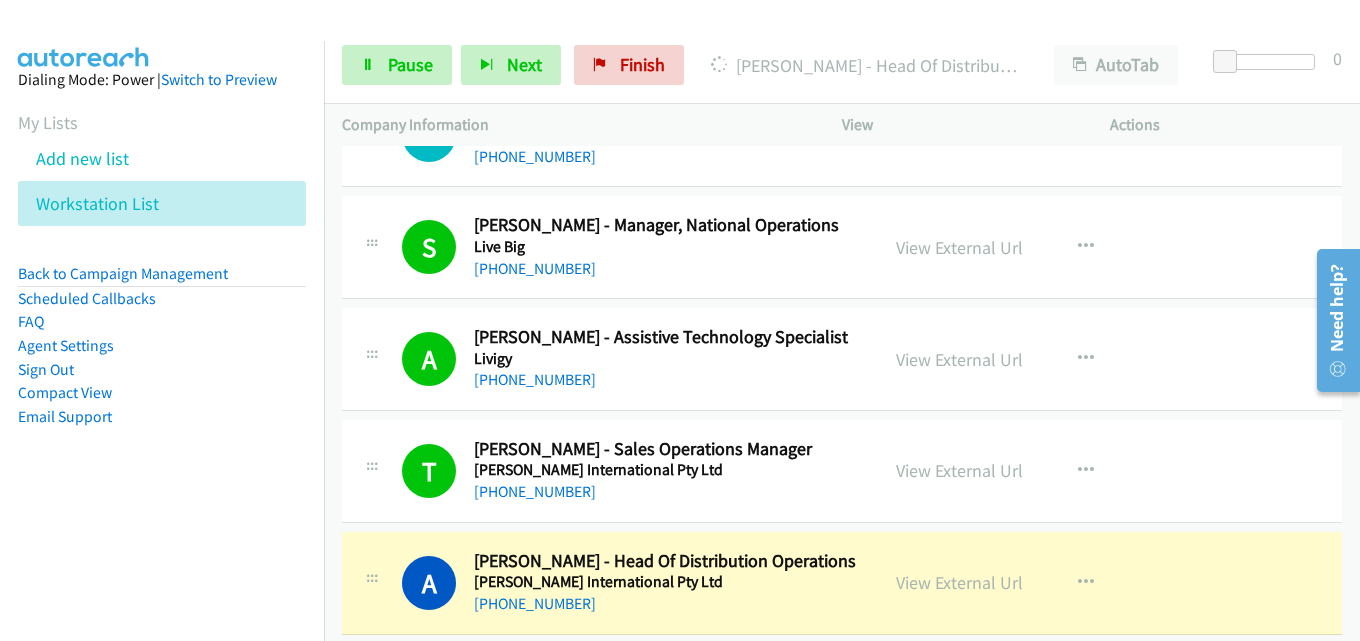 scroll, scrollTop: 200, scrollLeft: 0, axis: vertical 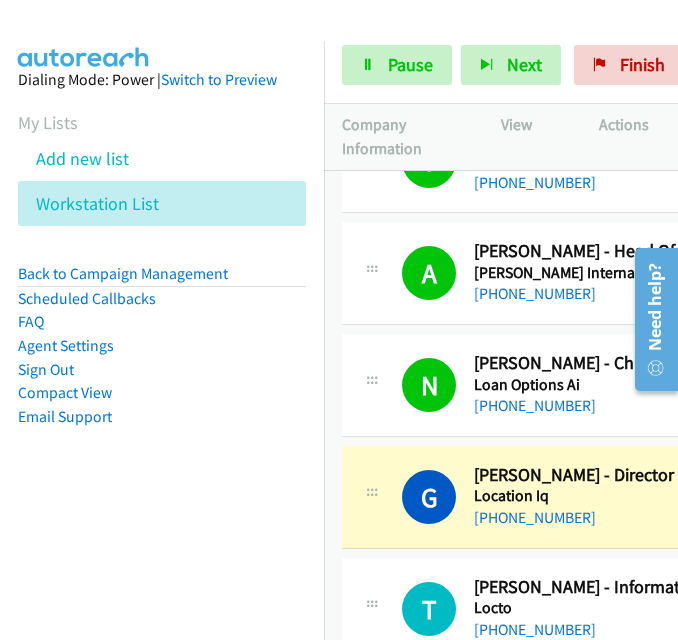 click on "Dialing Mode: Power
|
Switch to Preview
My Lists
Add new list
Workstation List
Back to Campaign Management
Scheduled Callbacks
FAQ
Agent Settings
Sign Out
Compact View
Email Support" at bounding box center (162, 280) 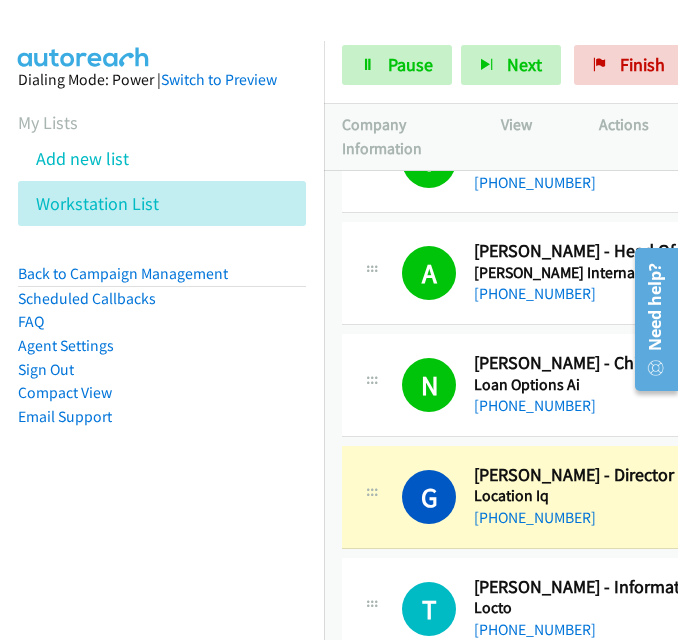 click at bounding box center (330, 38) 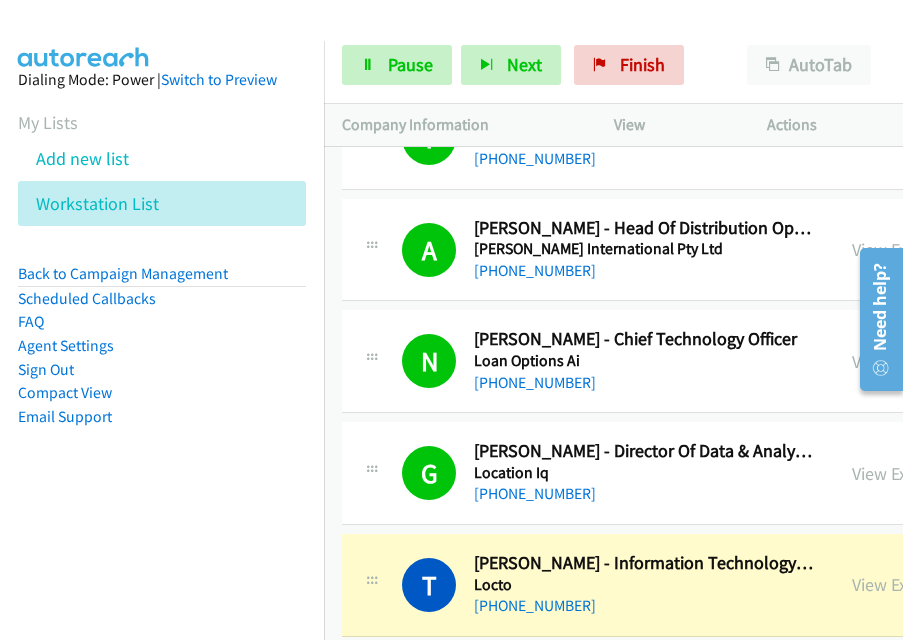 click on "A
Callback Scheduled
Ajit Mathew - Head Of Distribution Operations
Livingstone International Pty Ltd
Australia/Sydney
+61 431 921 165
View External Url
View External Url
Schedule/Manage Callback
Start Calls Here
Remove from list
Add to do not call list
Reset Call Status" at bounding box center [798, 250] 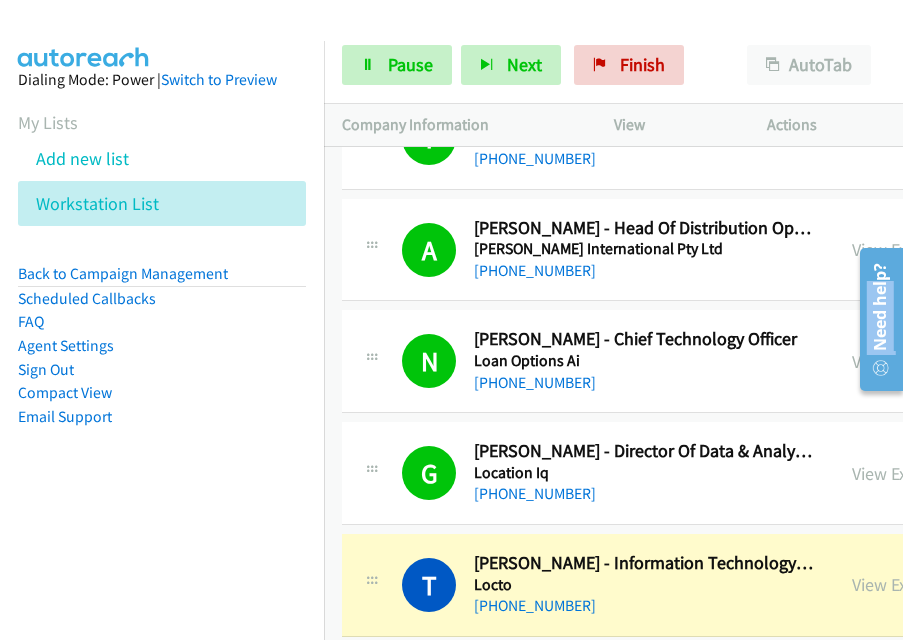 drag, startPoint x: 881, startPoint y: 281, endPoint x: 868, endPoint y: 101, distance: 180.46883 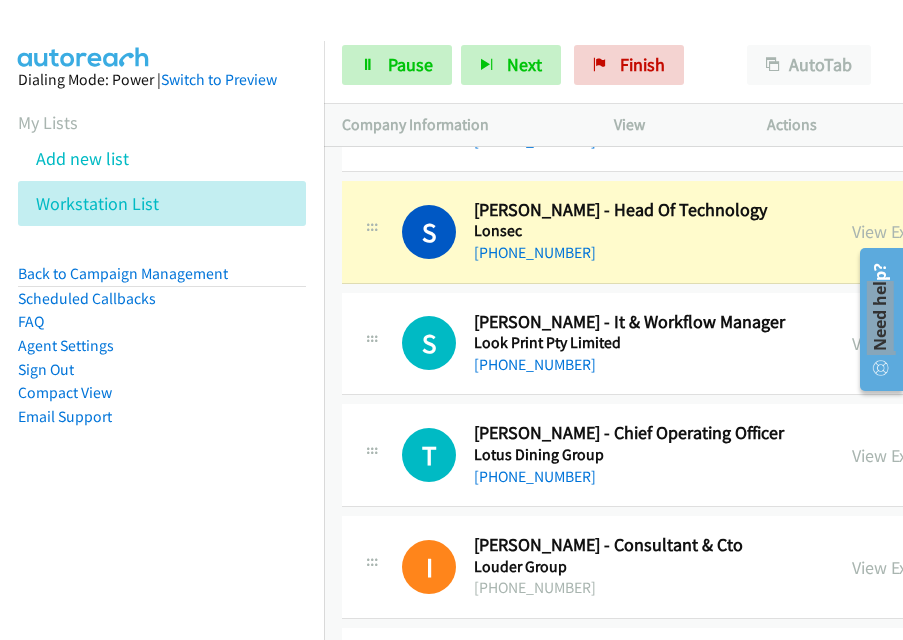 scroll, scrollTop: 1500, scrollLeft: 0, axis: vertical 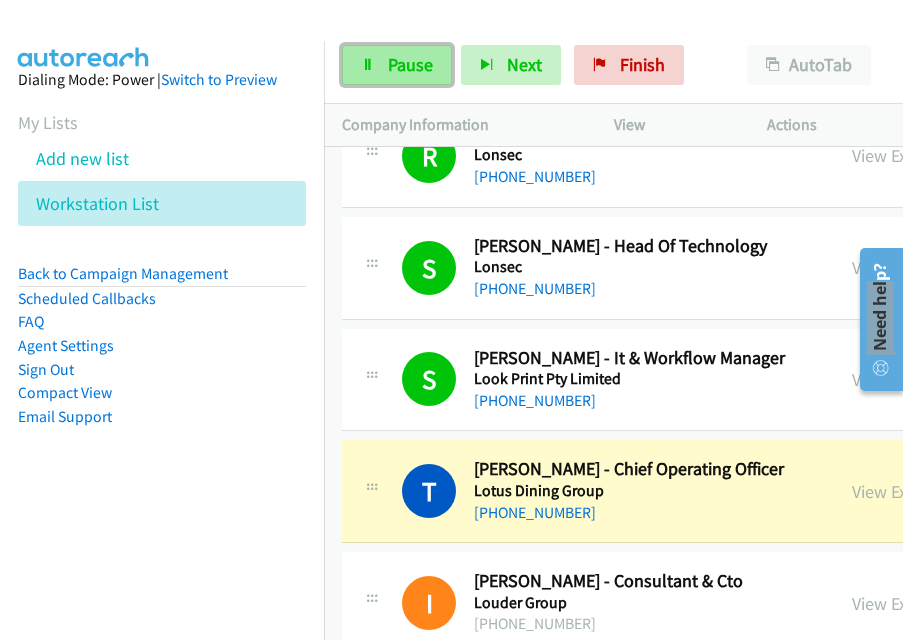 click on "Pause" at bounding box center [410, 64] 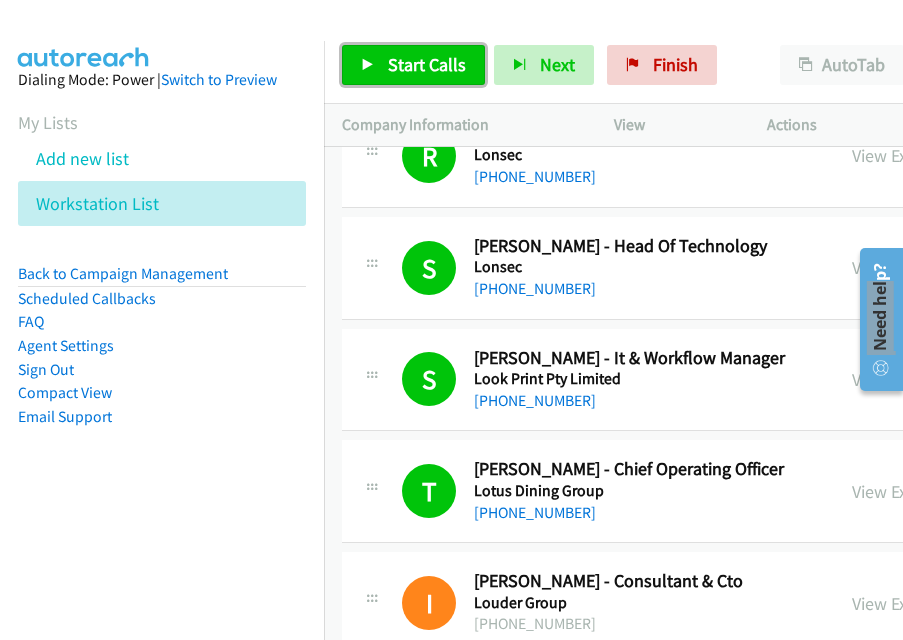 click at bounding box center [368, 66] 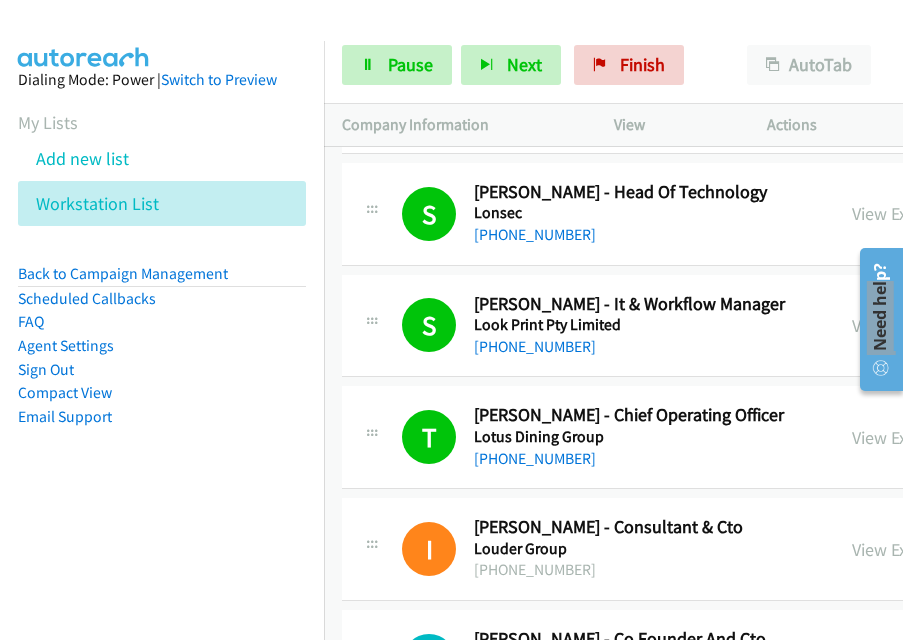 scroll, scrollTop: 1600, scrollLeft: 0, axis: vertical 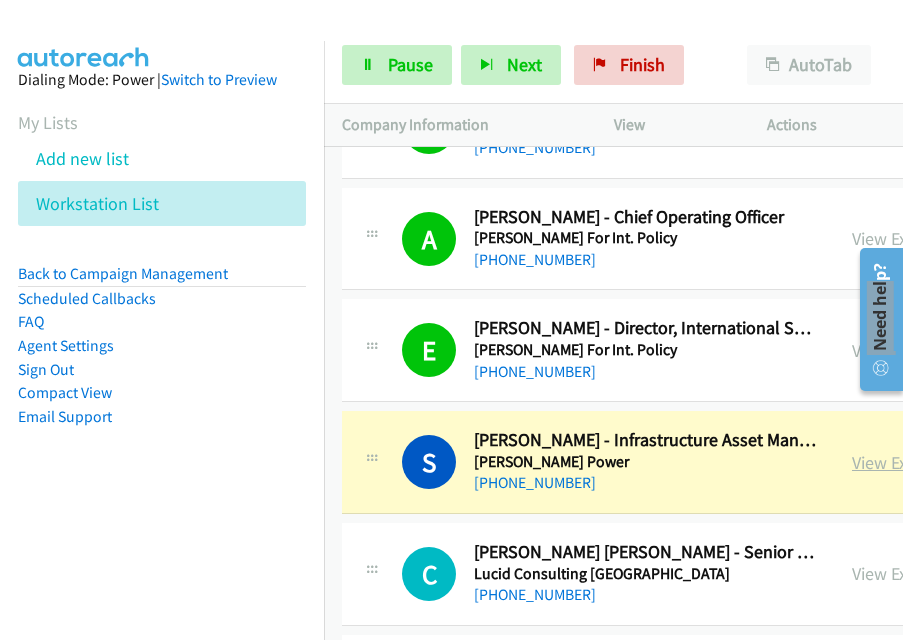click on "View External Url" at bounding box center [915, 462] 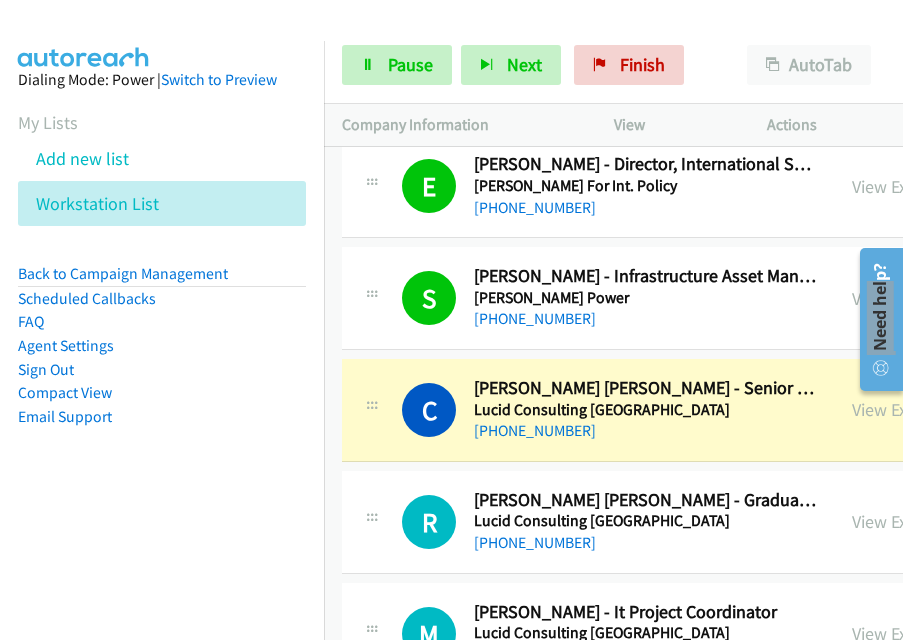 scroll, scrollTop: 2400, scrollLeft: 0, axis: vertical 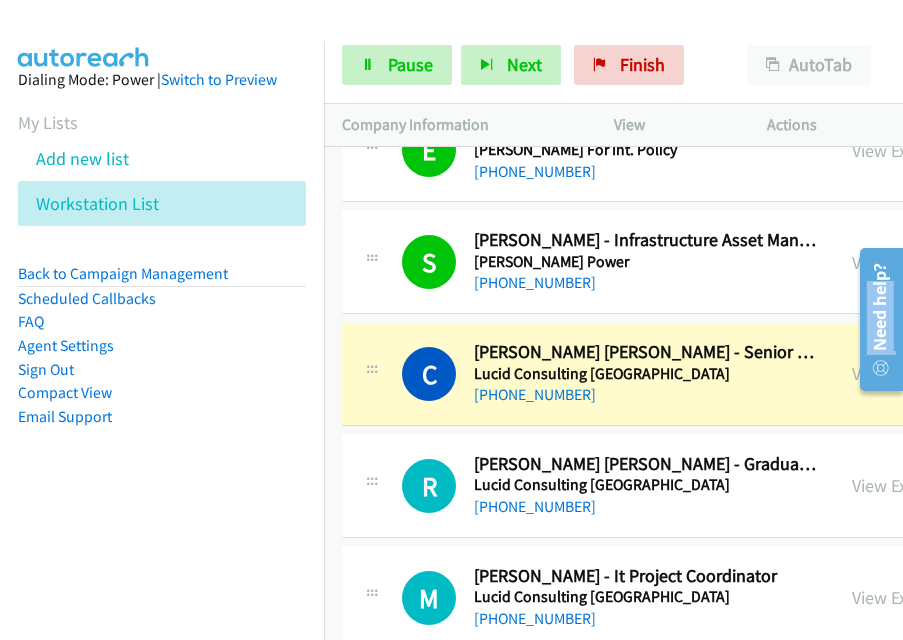click at bounding box center [874, 319] 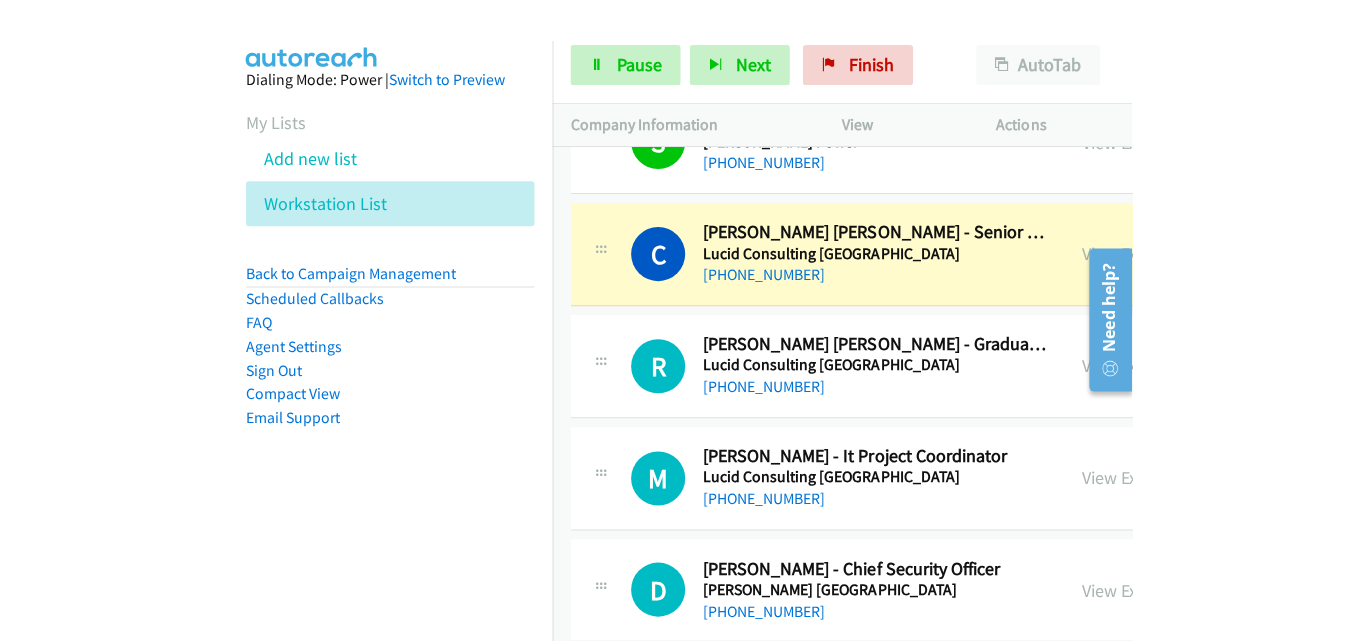 scroll, scrollTop: 2600, scrollLeft: 0, axis: vertical 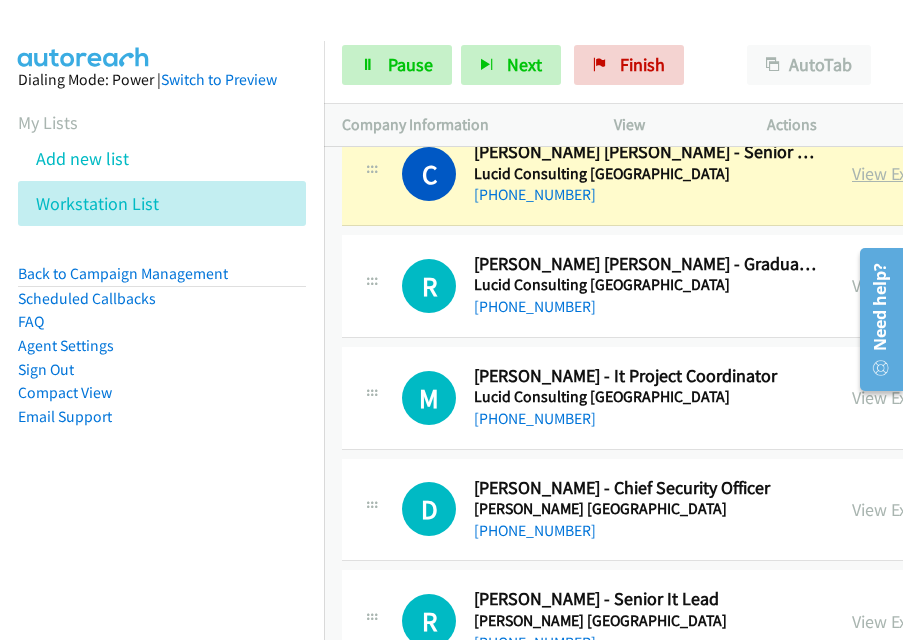 click on "View External Url" at bounding box center [915, 173] 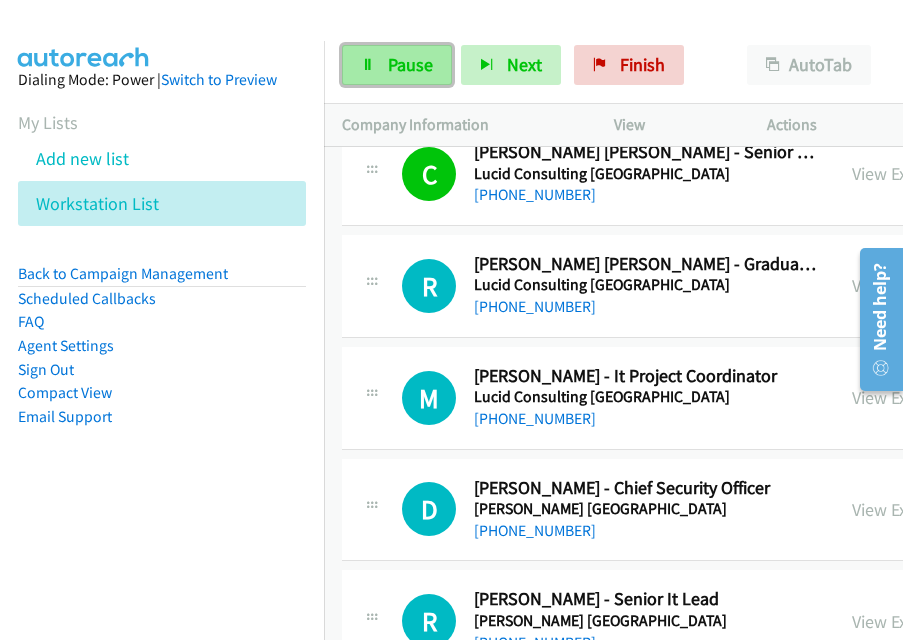 click on "Pause" at bounding box center [410, 64] 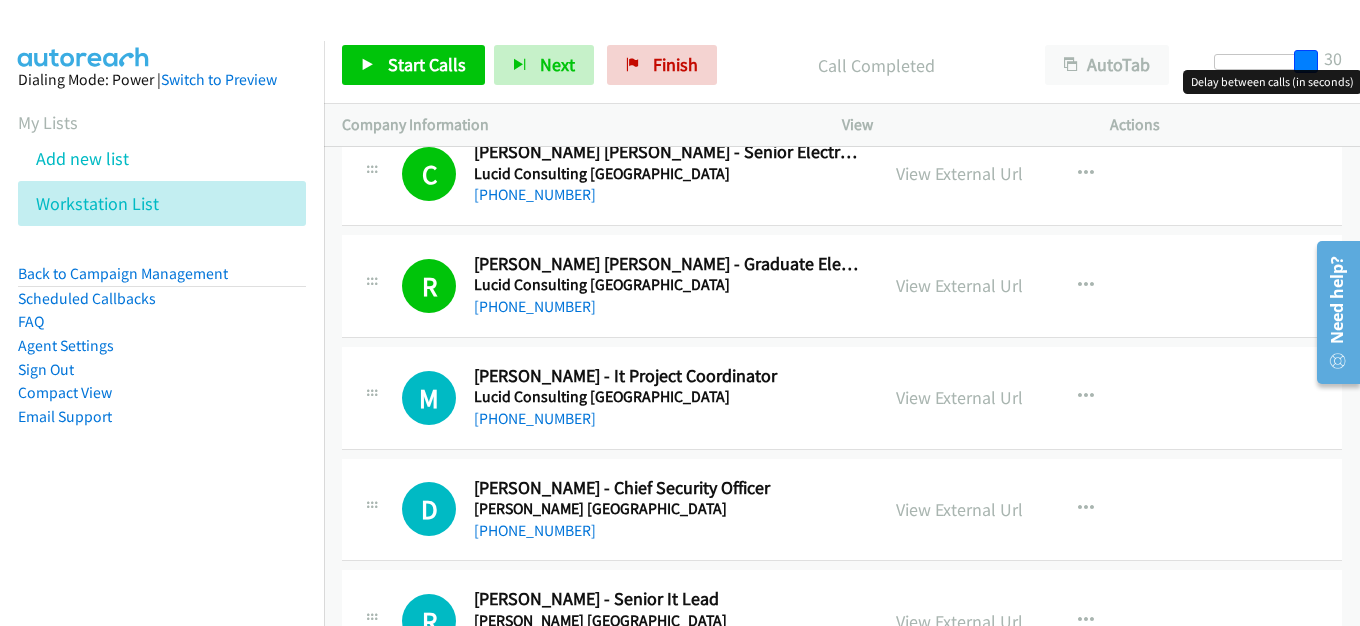 drag, startPoint x: 1221, startPoint y: 58, endPoint x: 1355, endPoint y: 79, distance: 135.63554 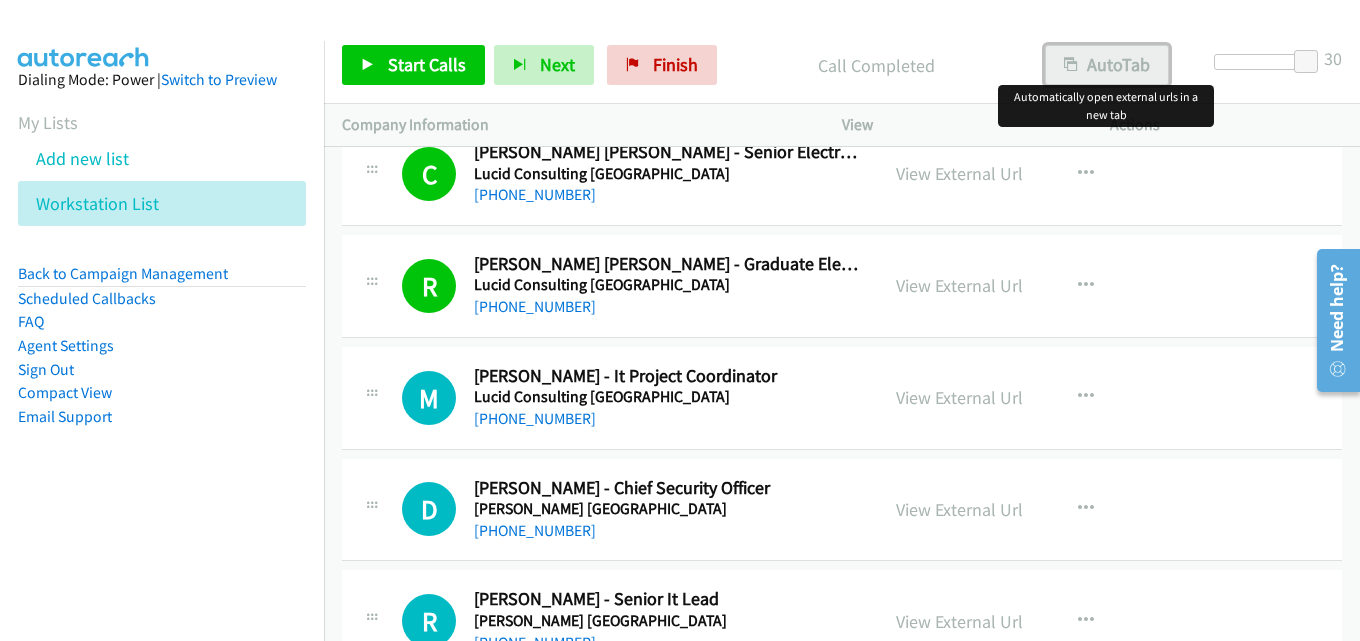 click on "AutoTab" at bounding box center (1107, 65) 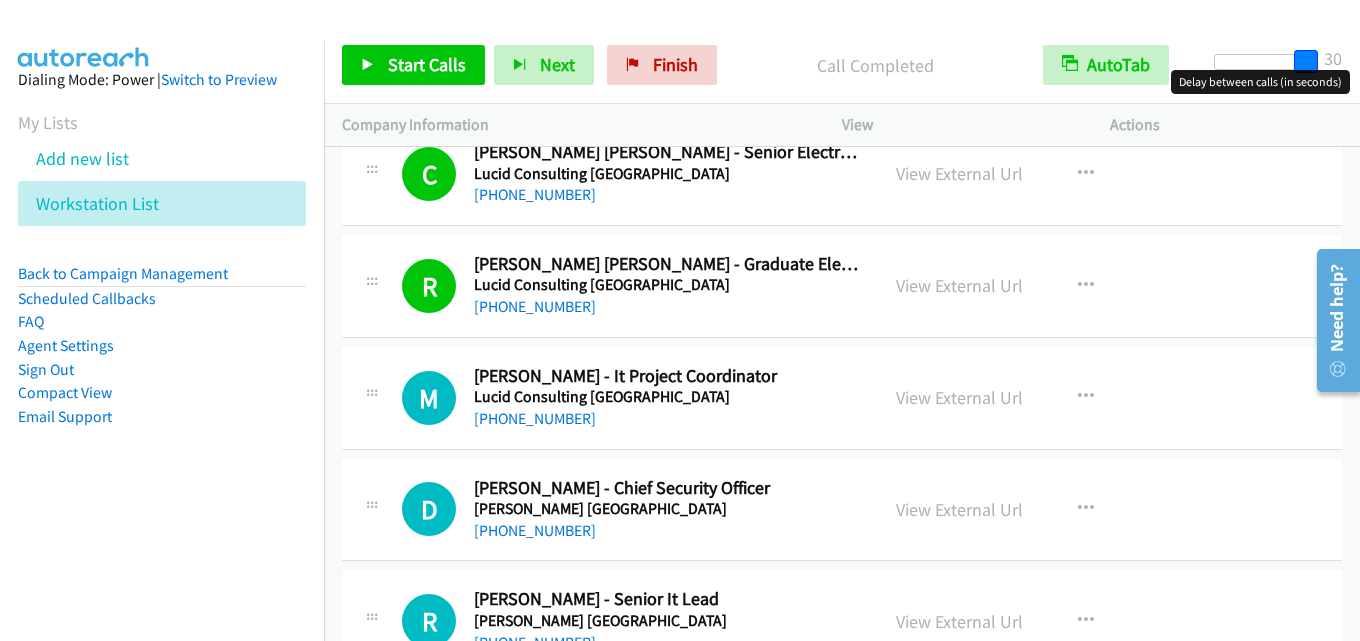 drag, startPoint x: 1308, startPoint y: 58, endPoint x: 1332, endPoint y: 57, distance: 24.020824 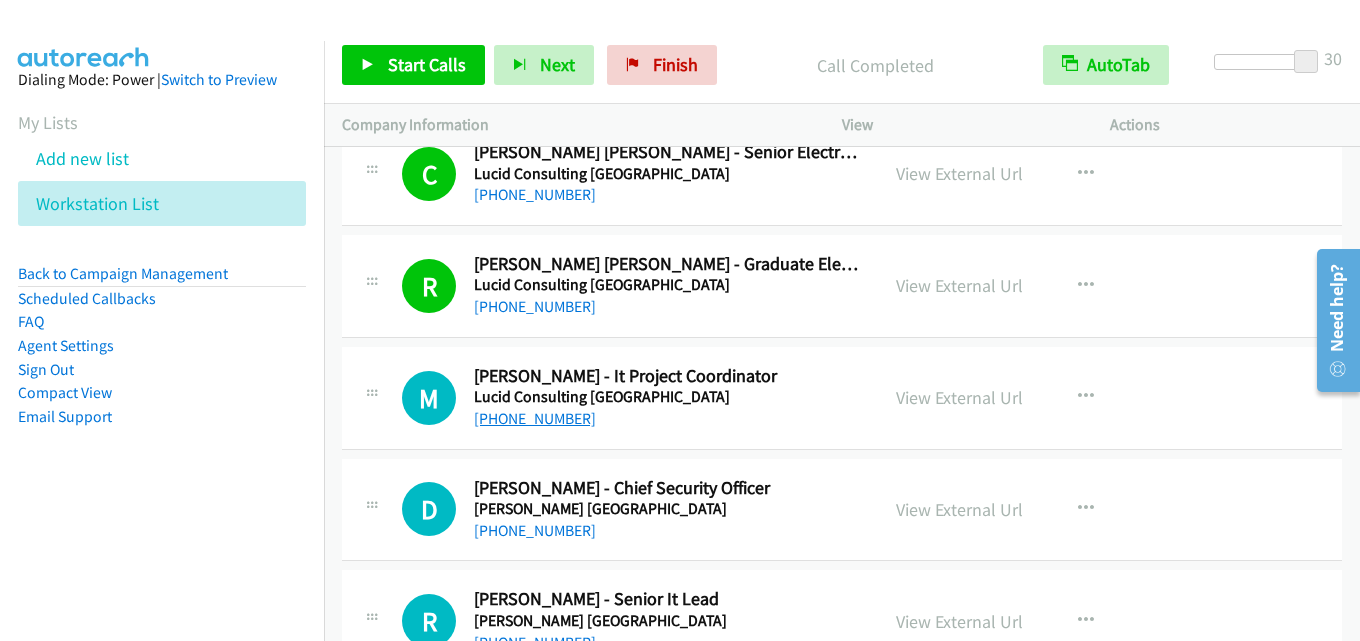 click on "[PHONE_NUMBER]" at bounding box center (535, 418) 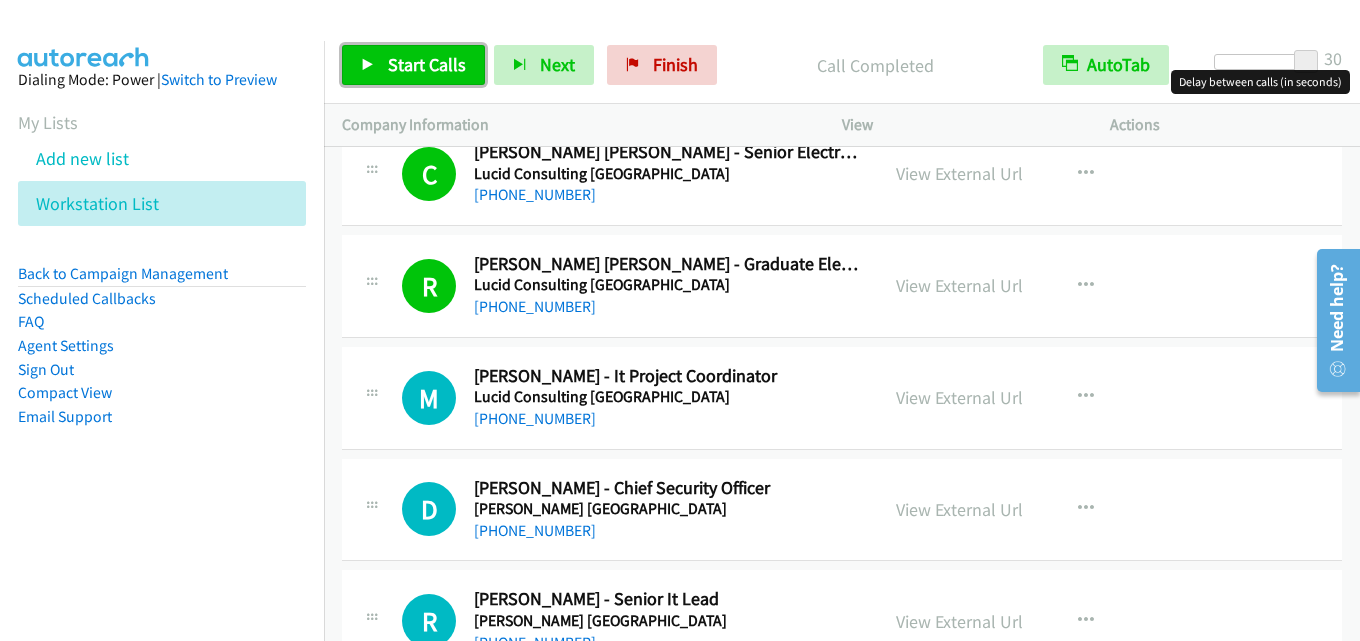 click on "Start Calls" at bounding box center [413, 65] 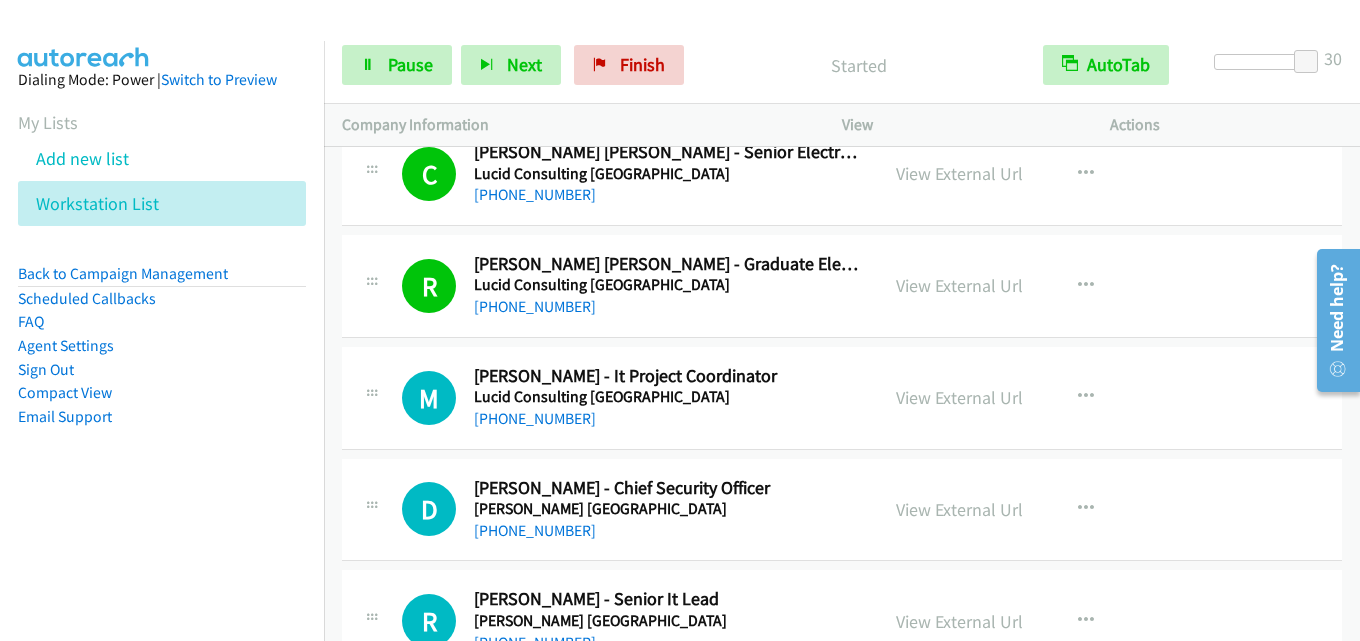 click on "Start Calls
Pause
Next
Finish
Started
AutoTab
AutoTab
30" at bounding box center (842, 65) 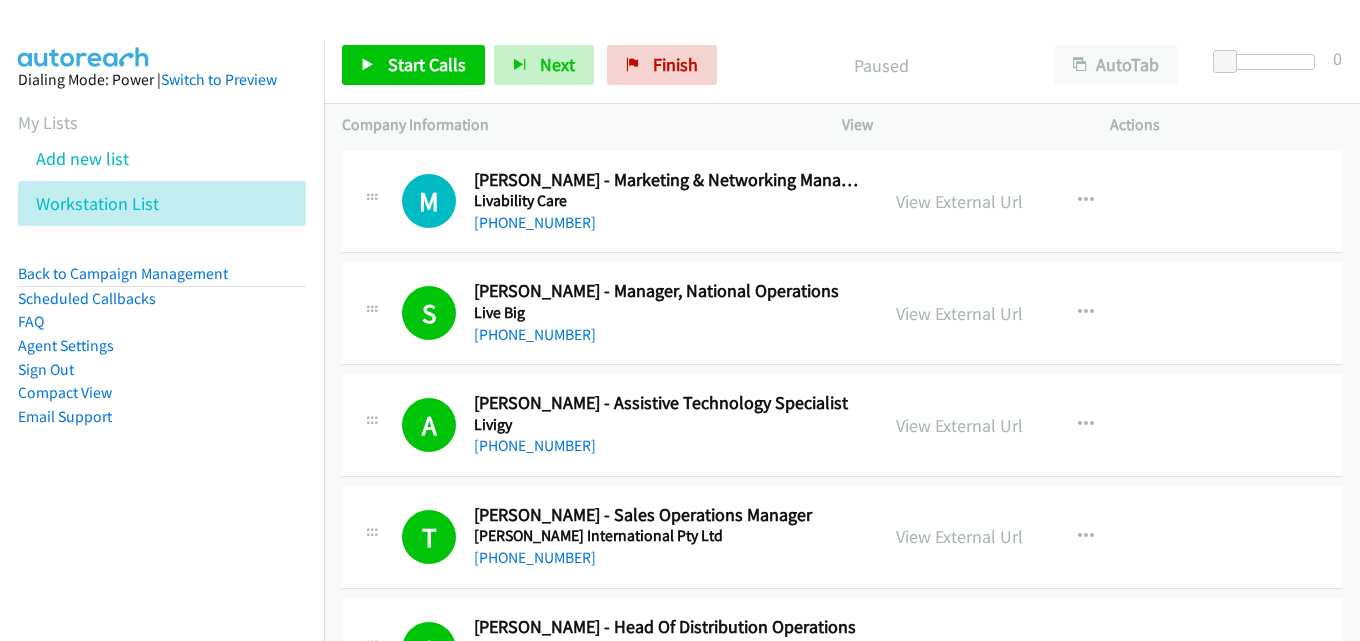 scroll, scrollTop: 0, scrollLeft: 0, axis: both 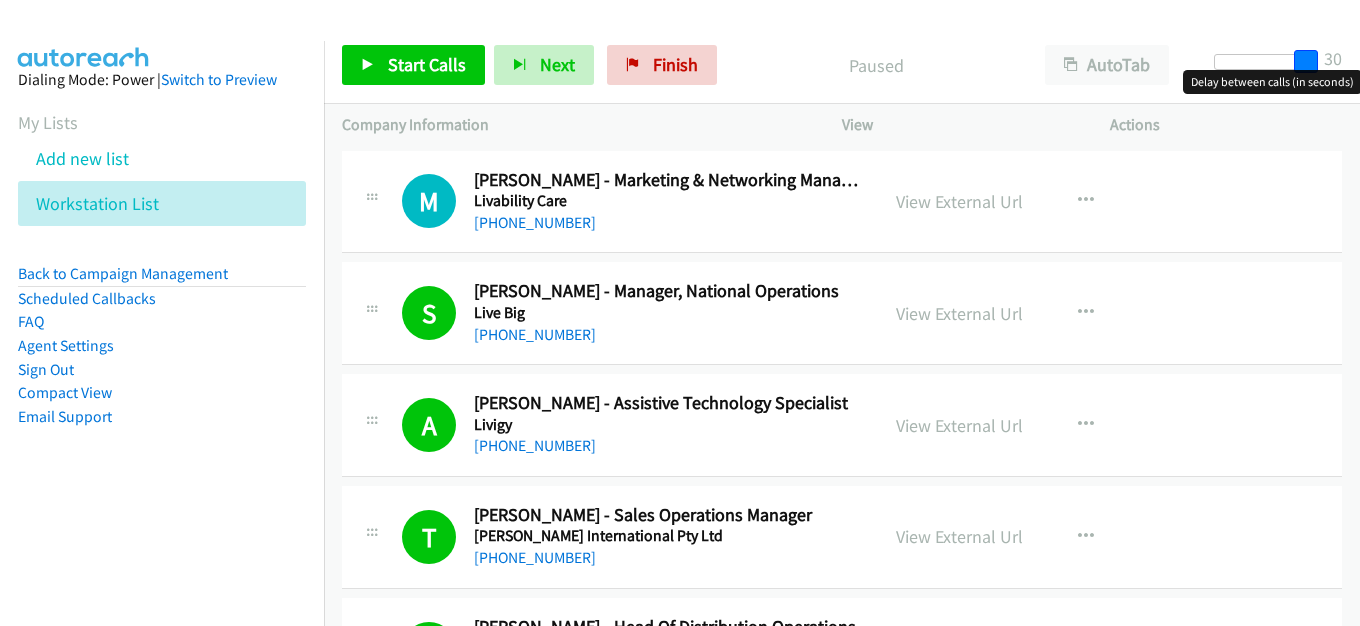 drag, startPoint x: 1233, startPoint y: 61, endPoint x: 1359, endPoint y: 65, distance: 126.06348 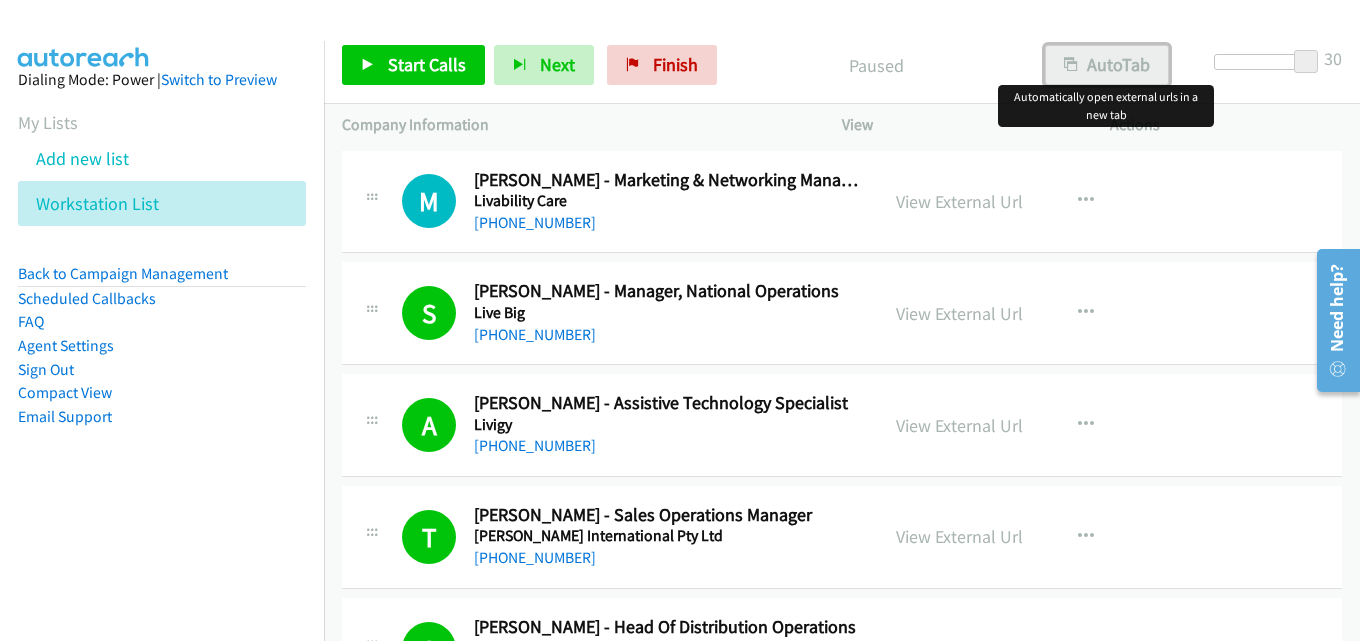 click on "AutoTab" at bounding box center (1107, 65) 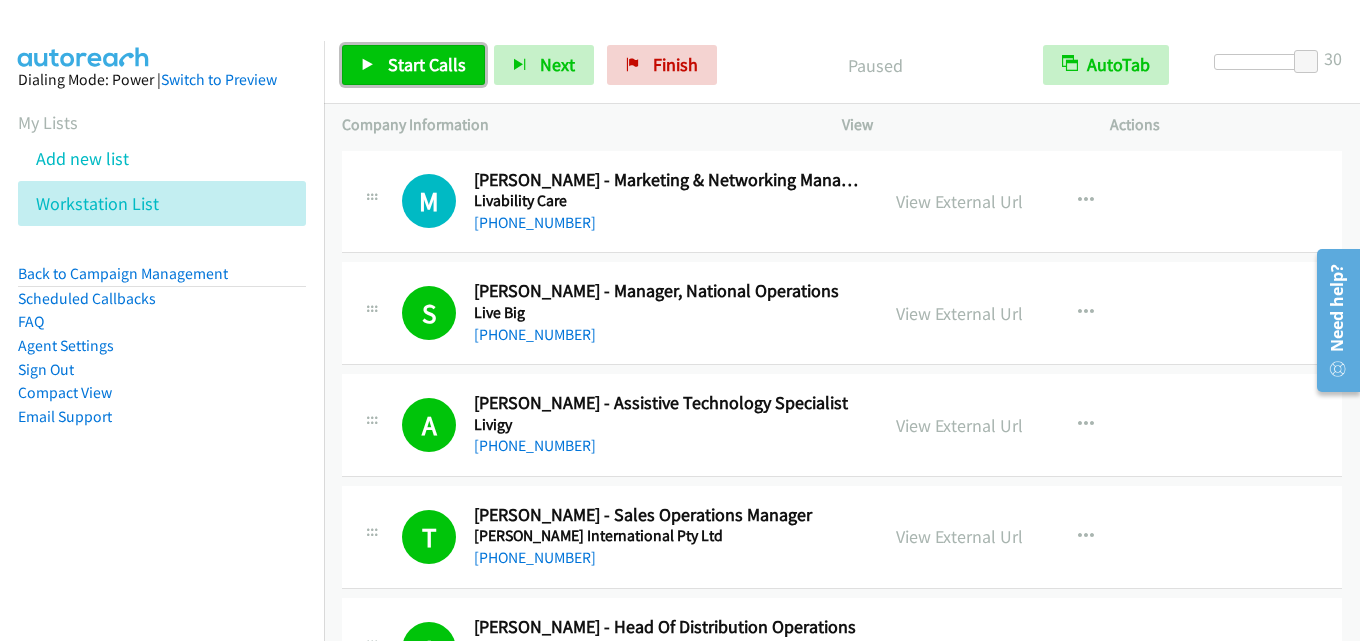 click at bounding box center [368, 66] 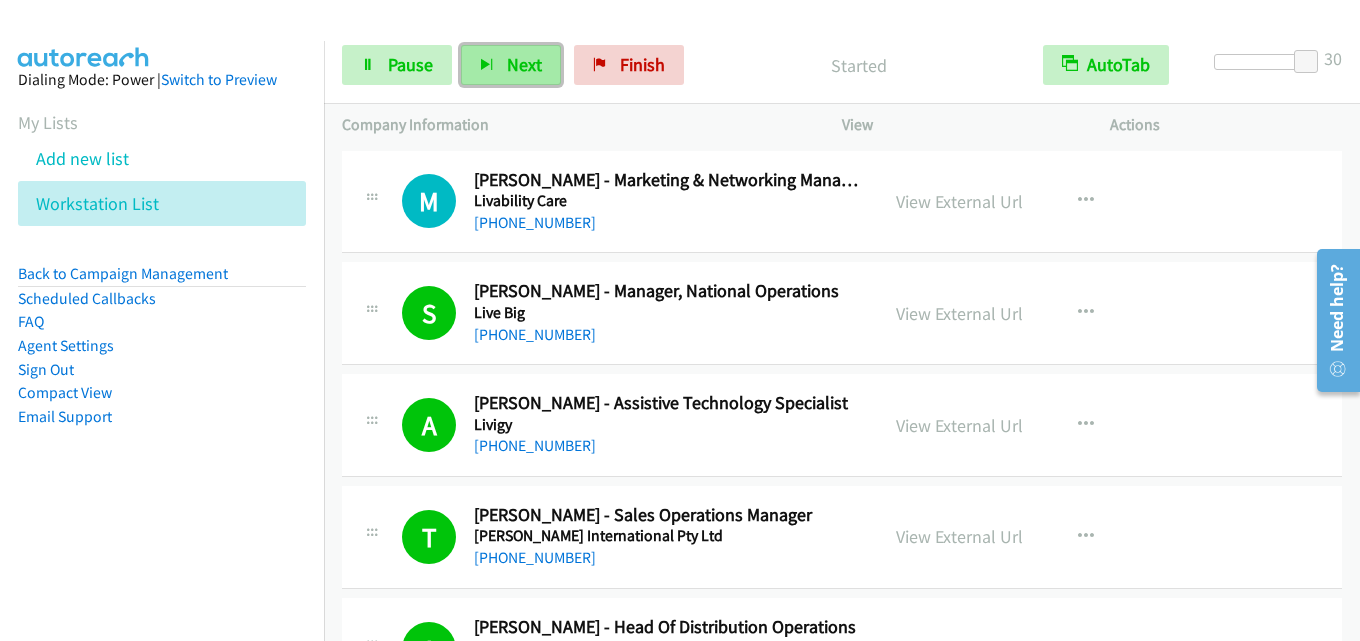 click on "Next" at bounding box center (511, 65) 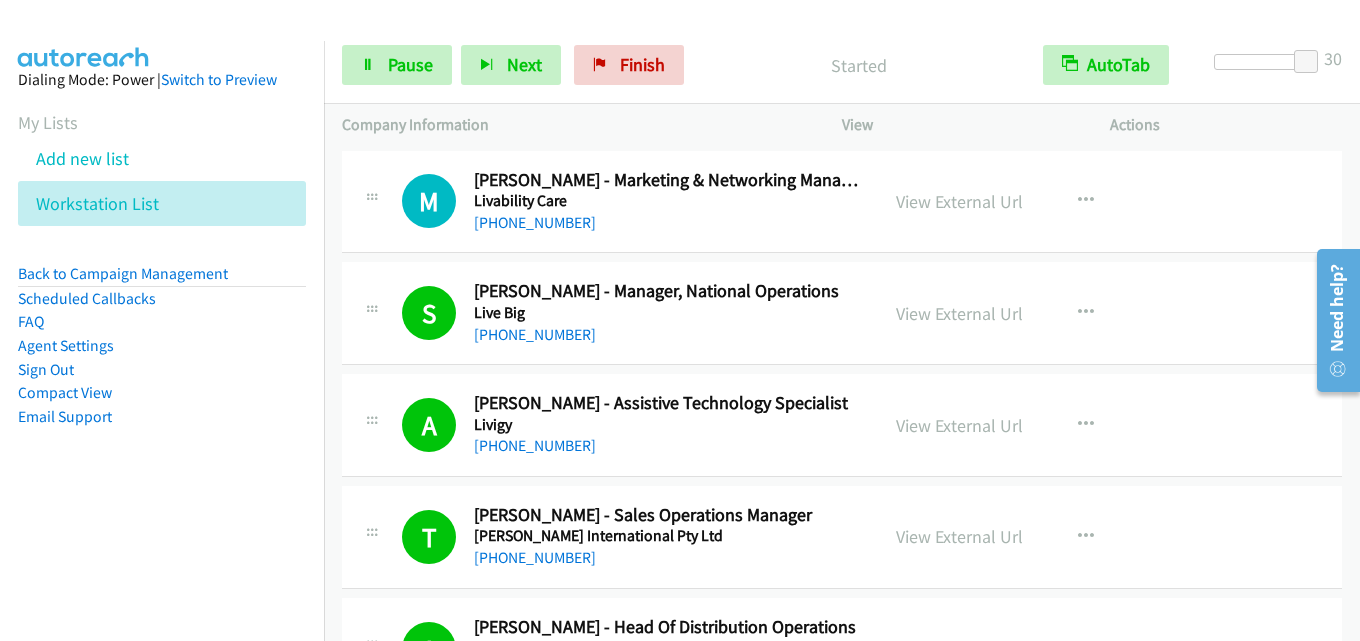 click on "Start Calls
Pause
Next
Finish
Started
AutoTab
AutoTab
30" at bounding box center (842, 65) 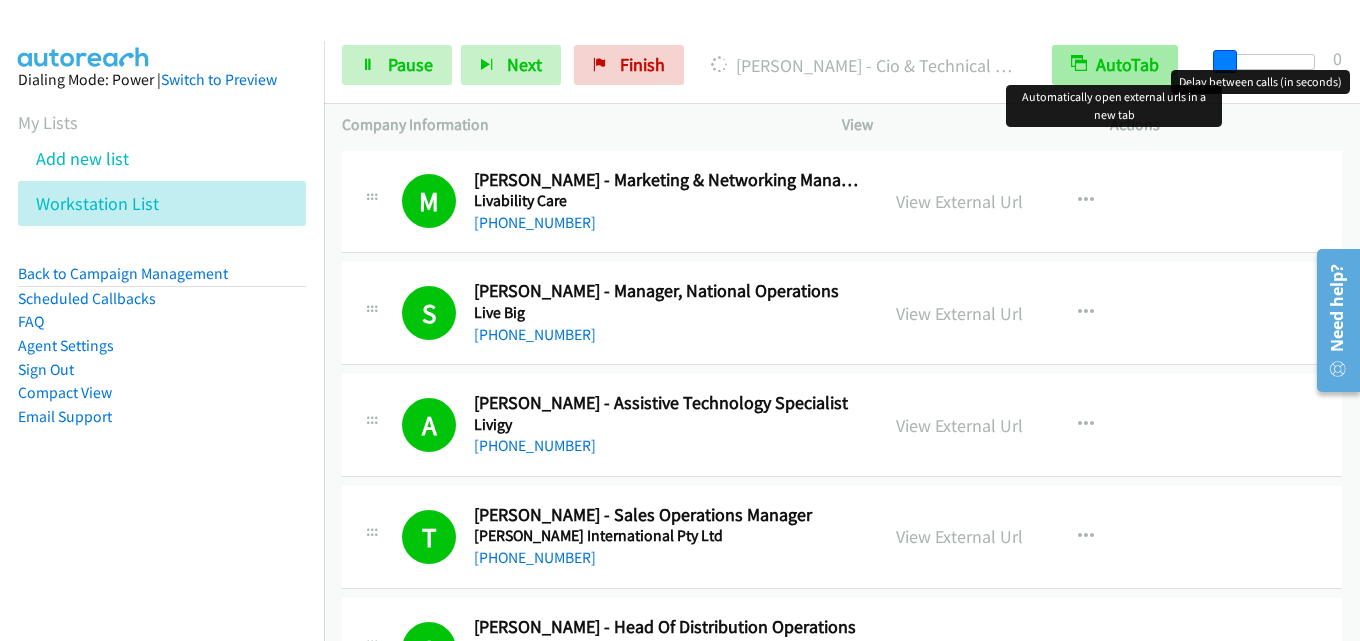 drag, startPoint x: 1249, startPoint y: 61, endPoint x: 1152, endPoint y: 70, distance: 97.41663 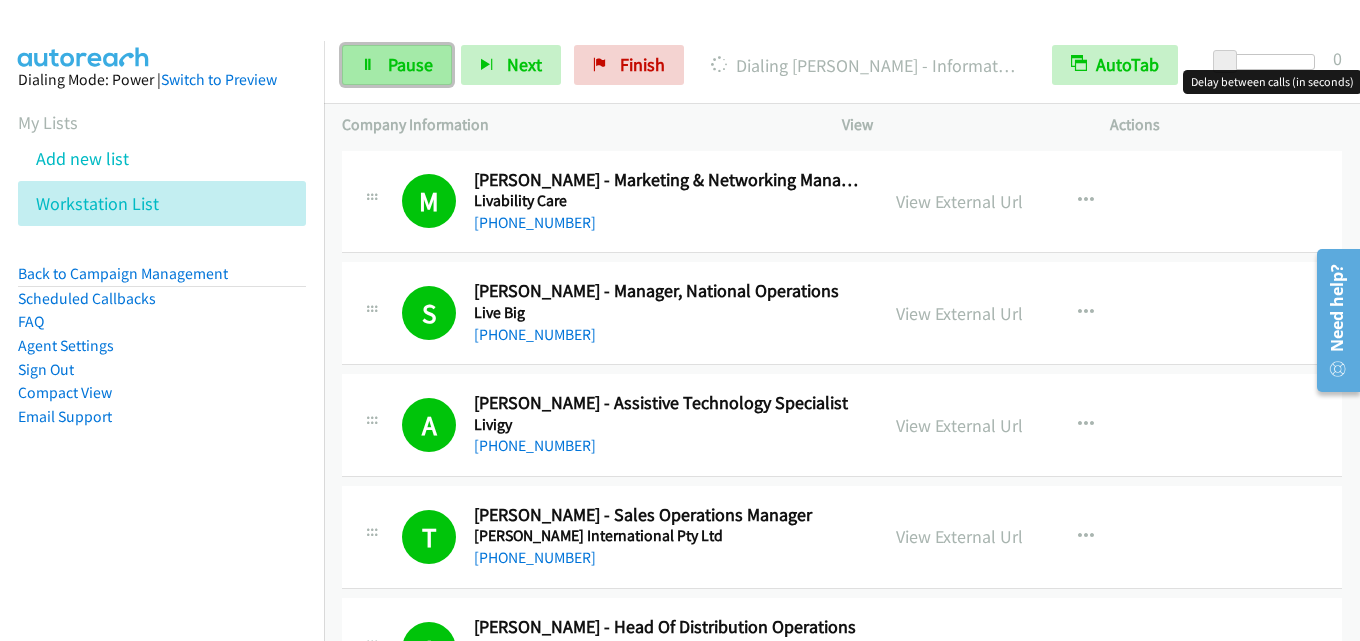 click on "Pause" at bounding box center [397, 65] 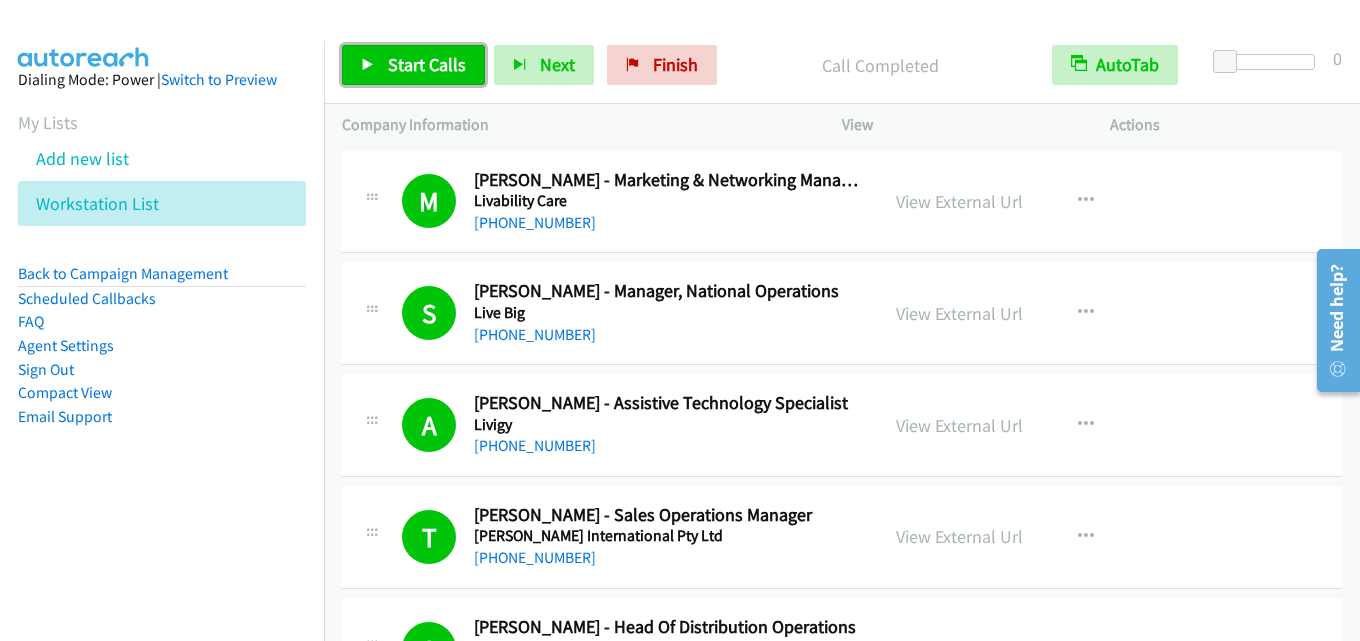 click at bounding box center [368, 66] 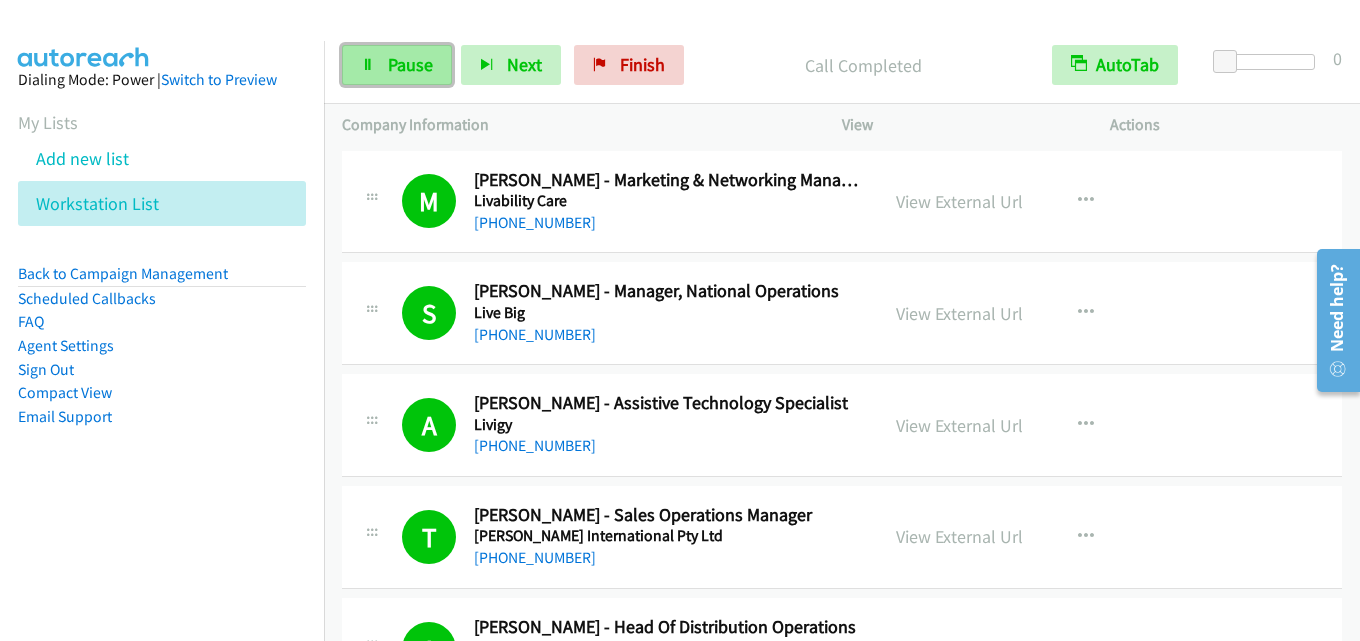 click on "Pause" at bounding box center [410, 64] 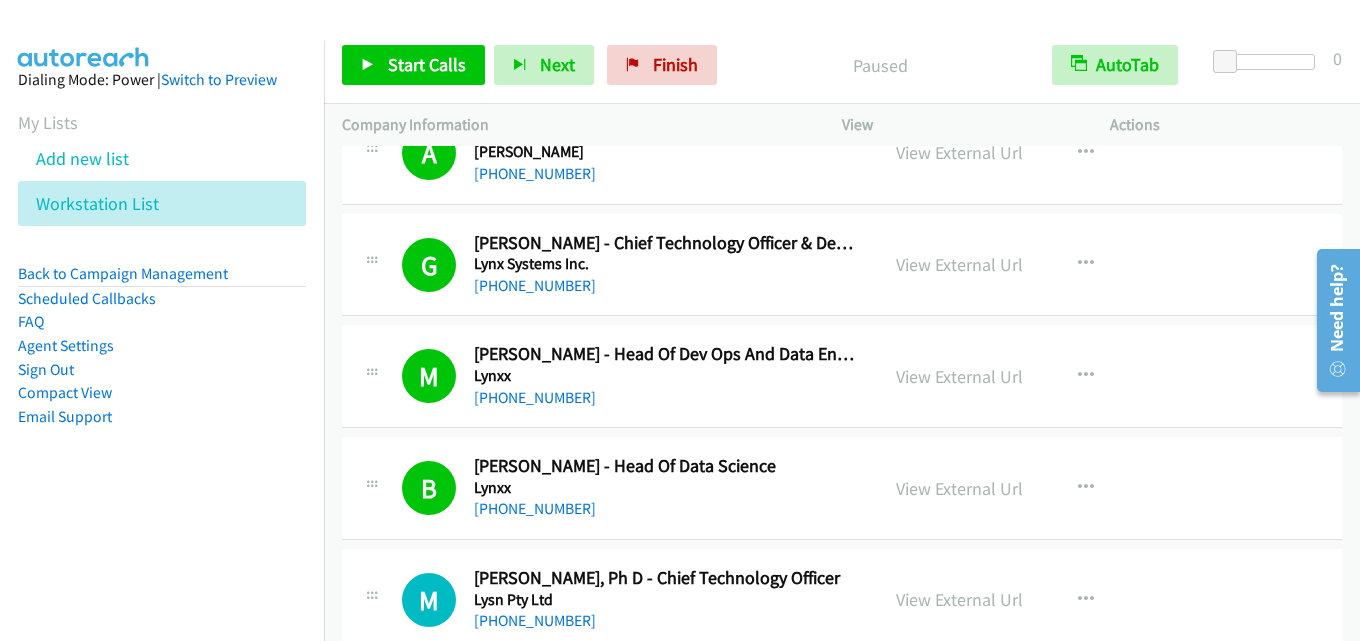 scroll, scrollTop: 4600, scrollLeft: 0, axis: vertical 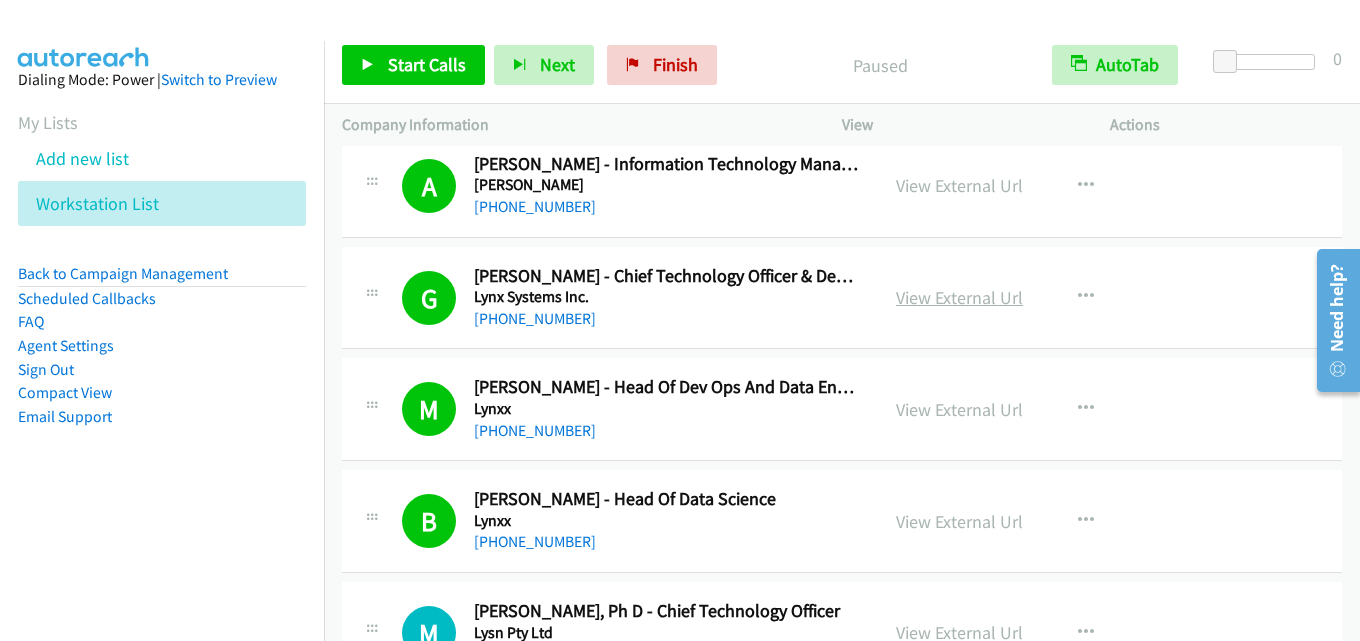 click on "View External Url" at bounding box center [959, 297] 